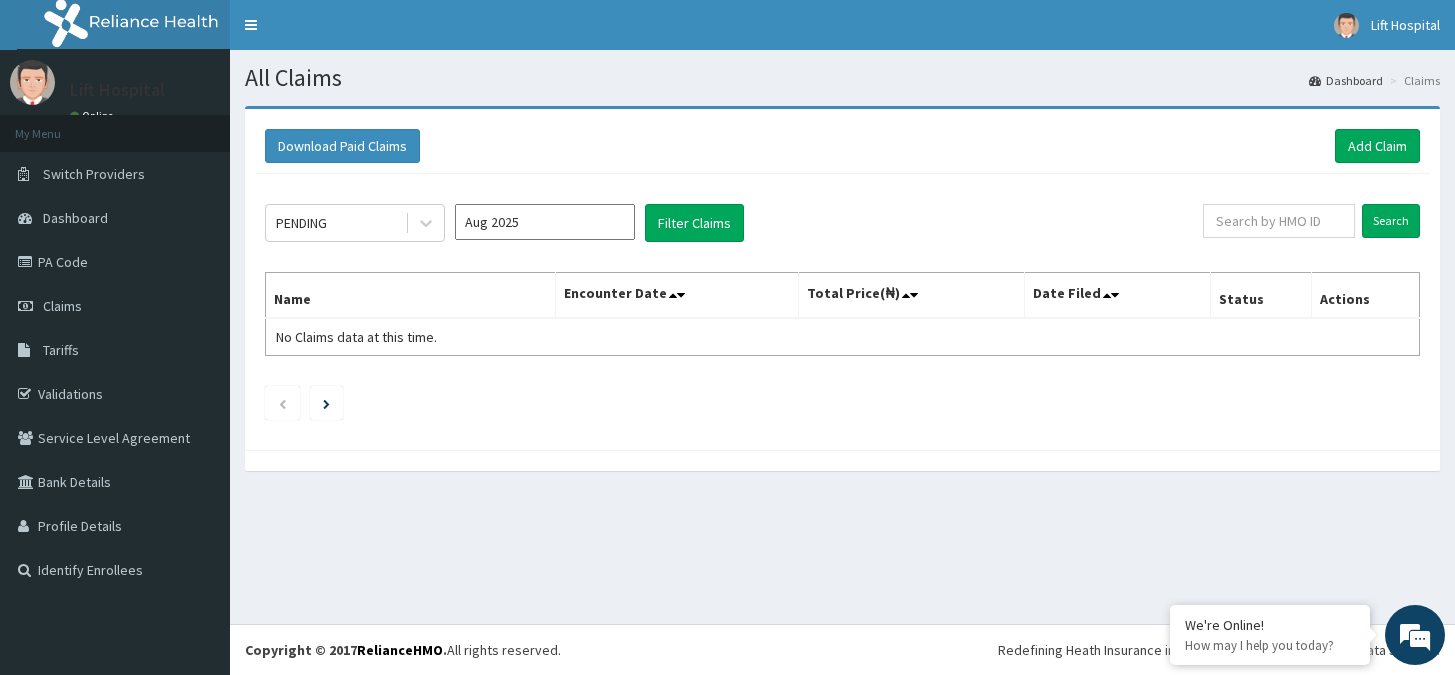 scroll, scrollTop: 0, scrollLeft: 0, axis: both 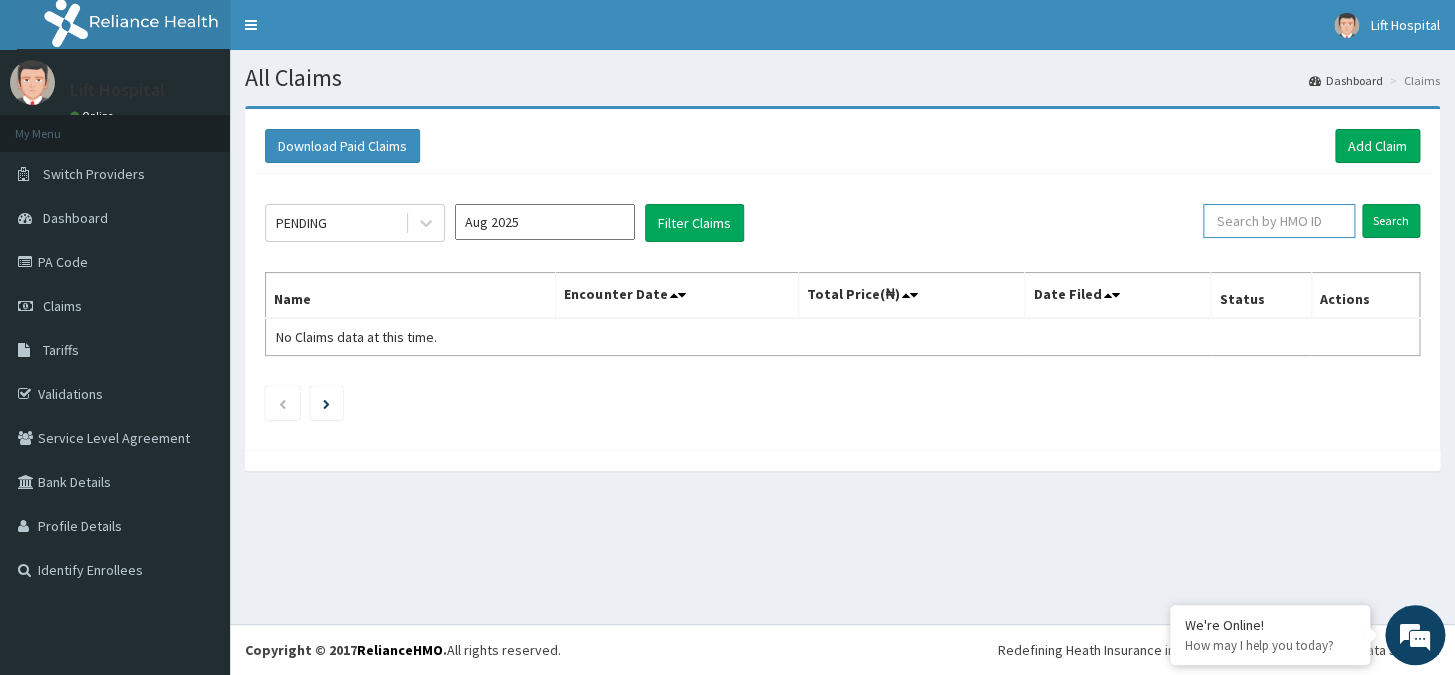 click at bounding box center [1279, 221] 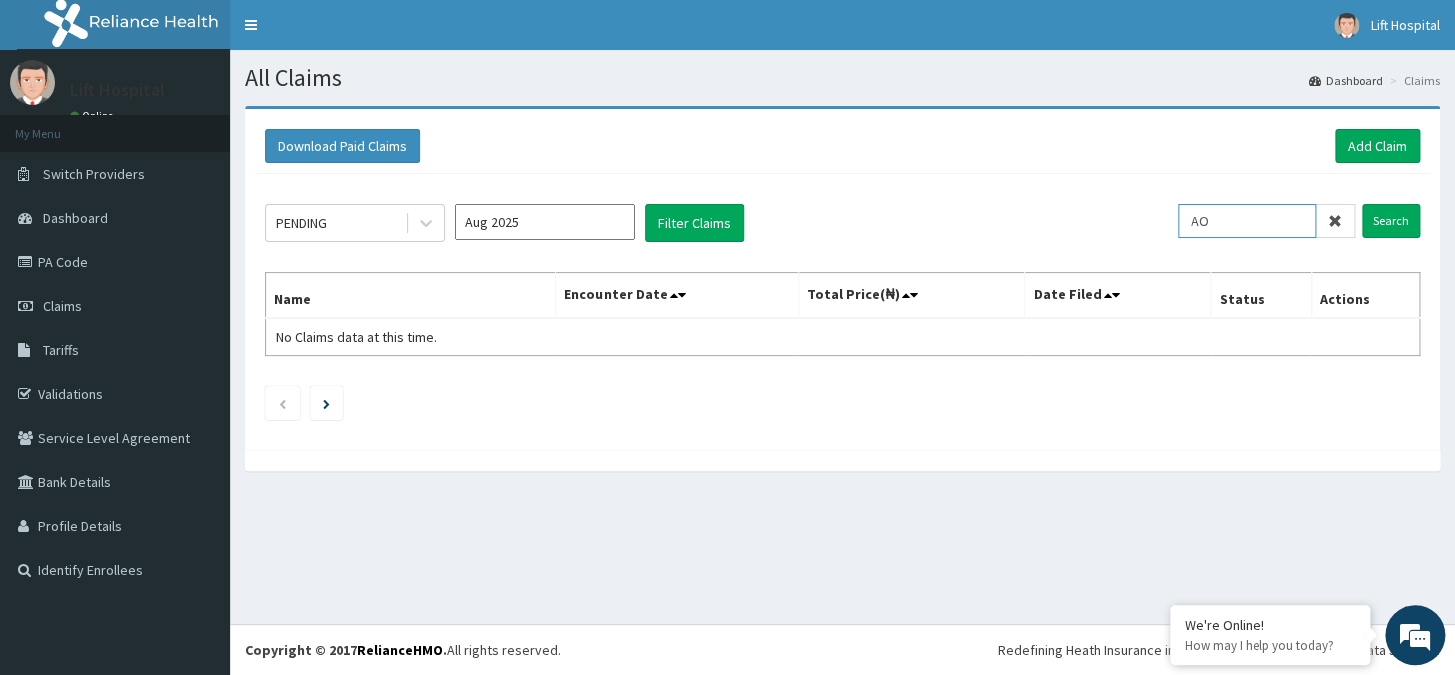 scroll, scrollTop: 0, scrollLeft: 0, axis: both 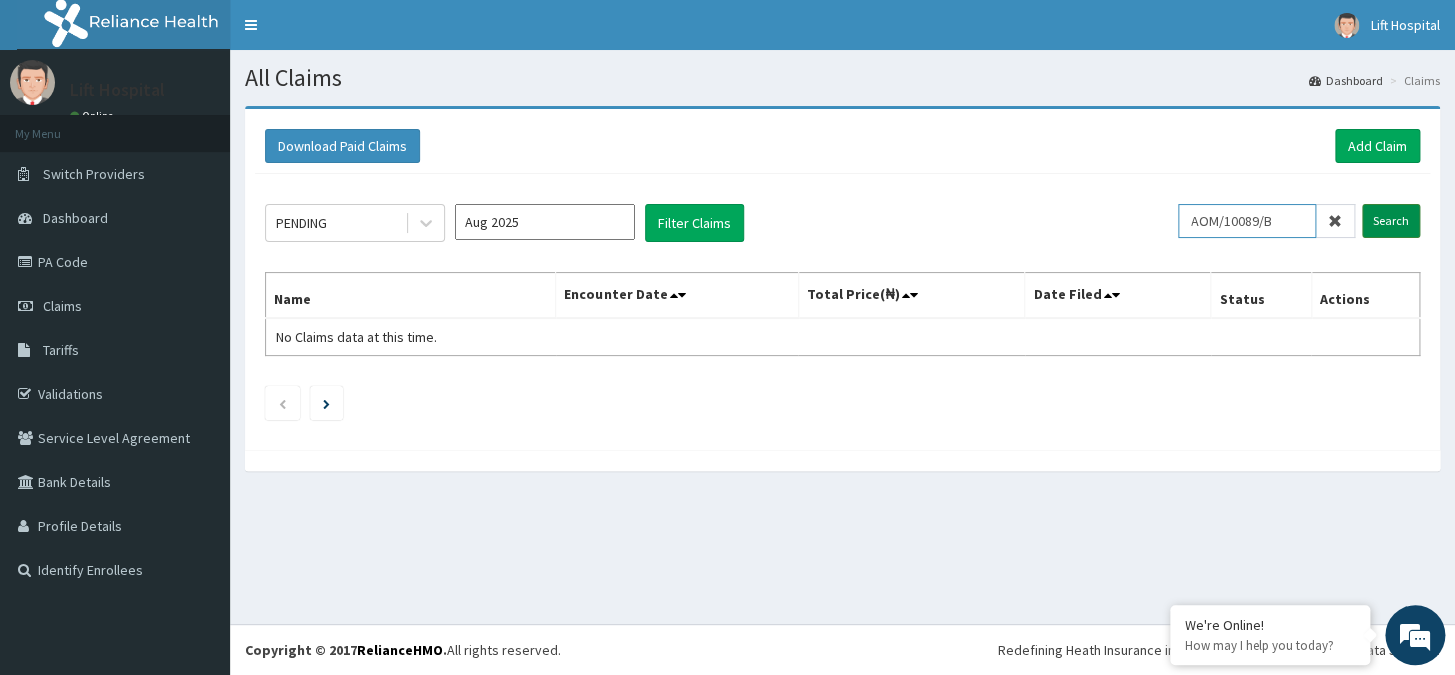 type on "AOM/10089/B" 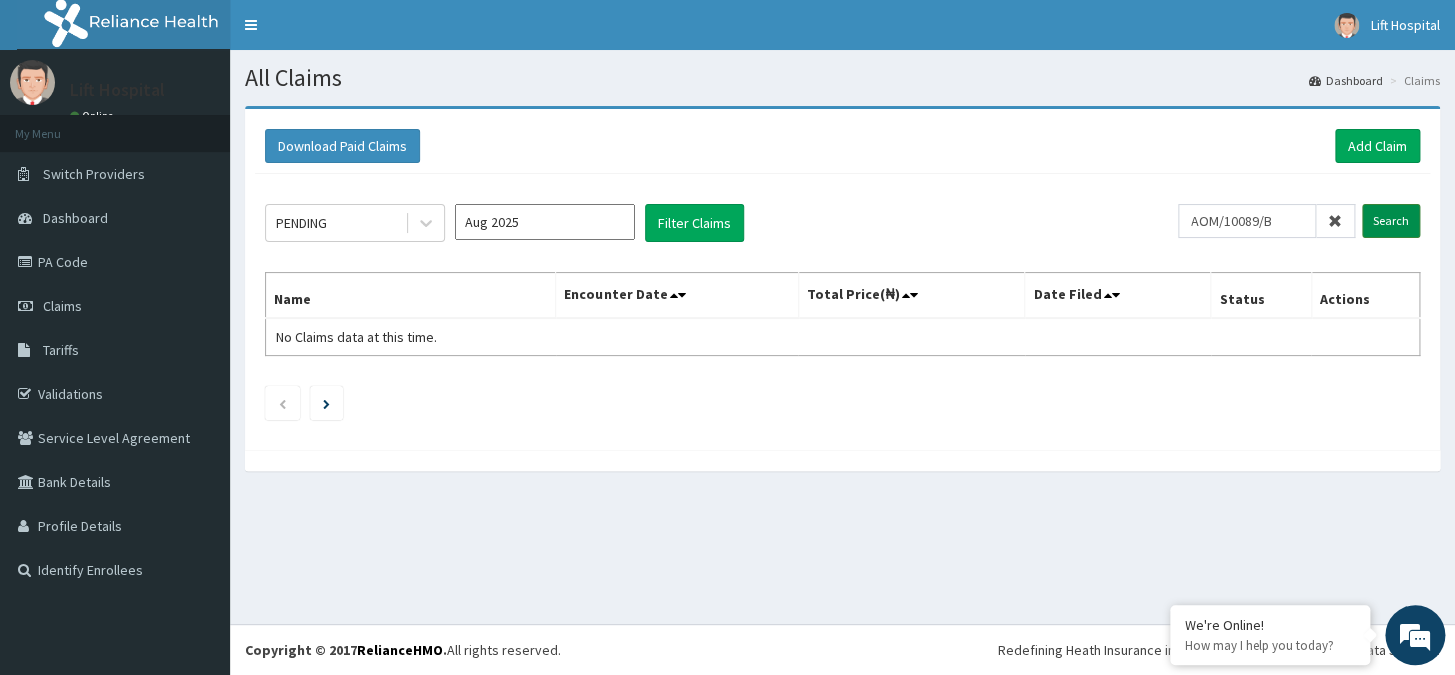 click on "Search" at bounding box center (1391, 221) 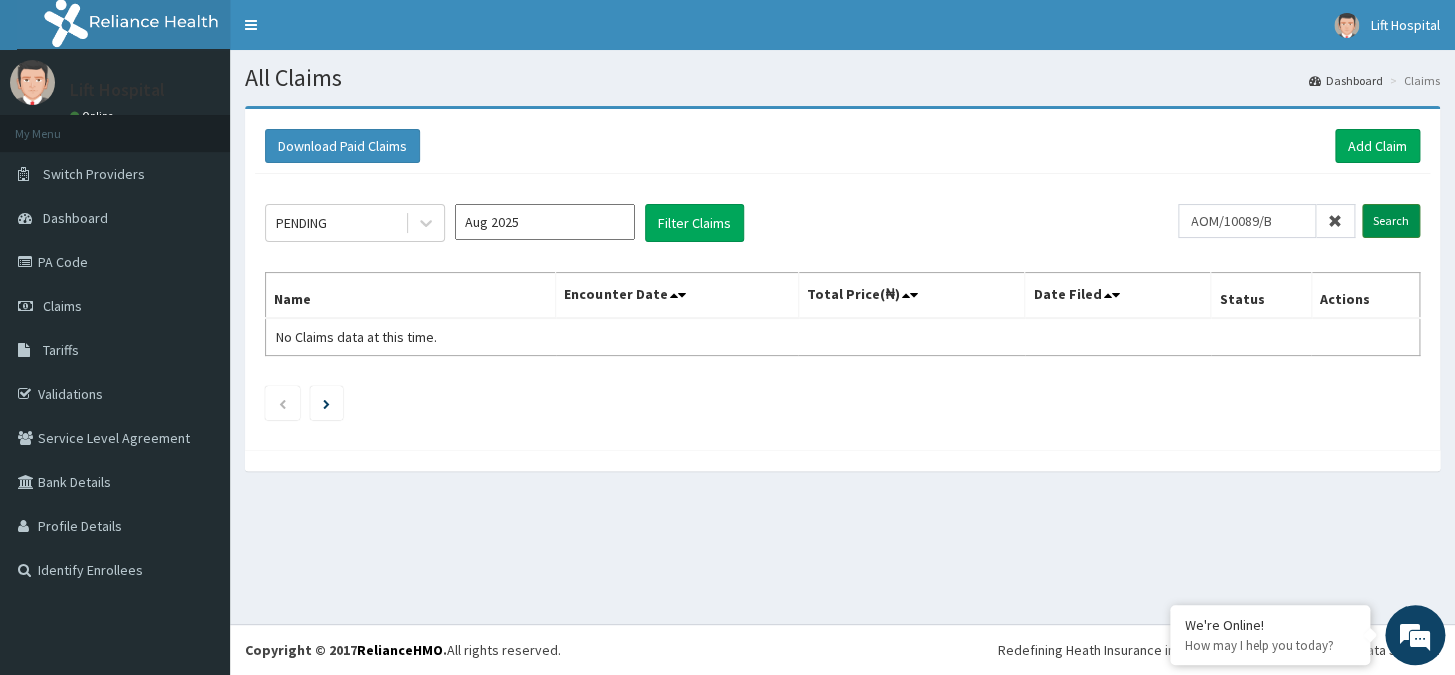 click on "Search" at bounding box center [1391, 221] 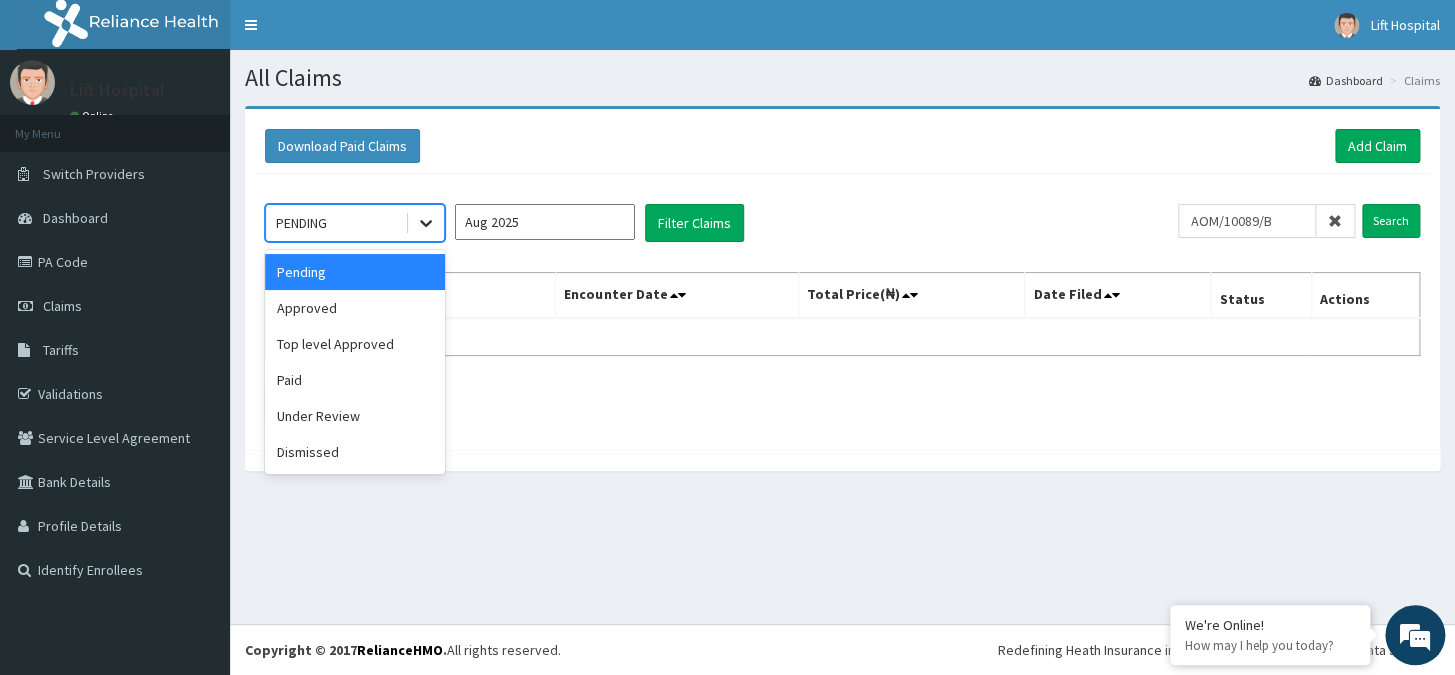 click 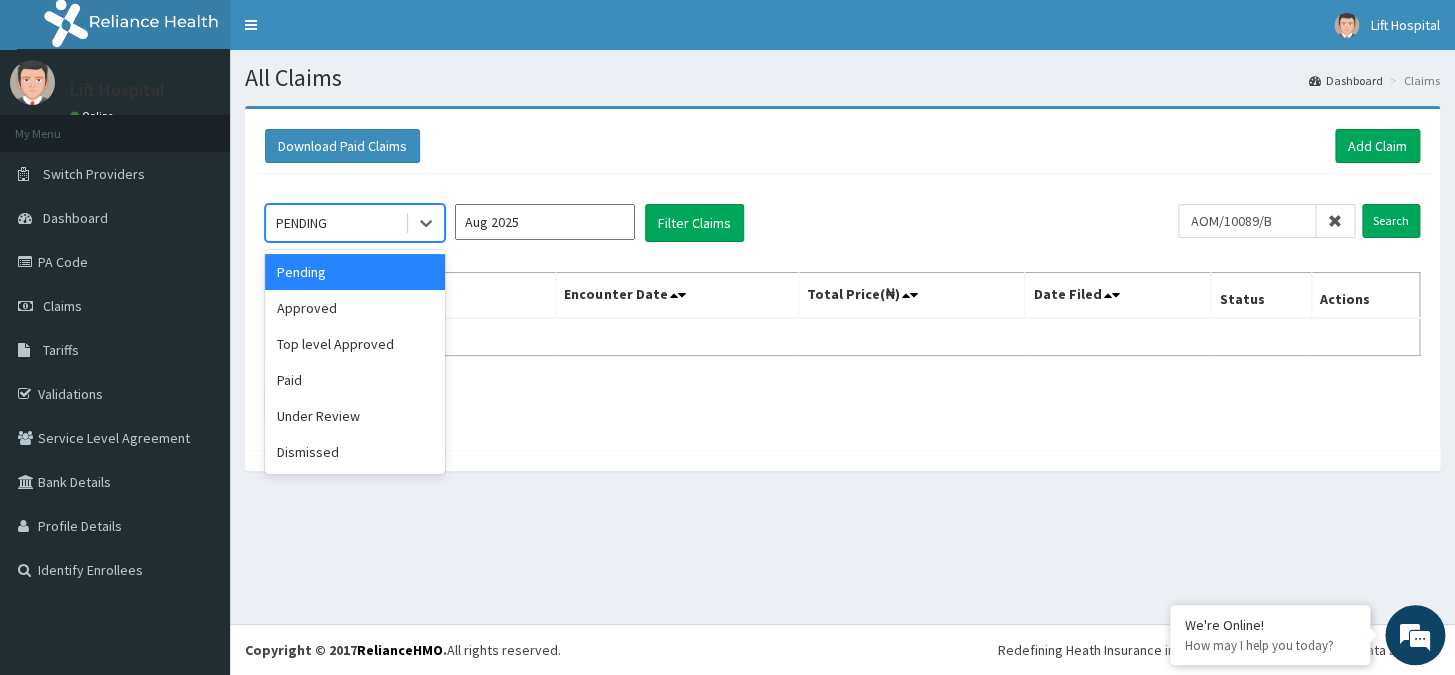 click on "Pending" at bounding box center [355, 272] 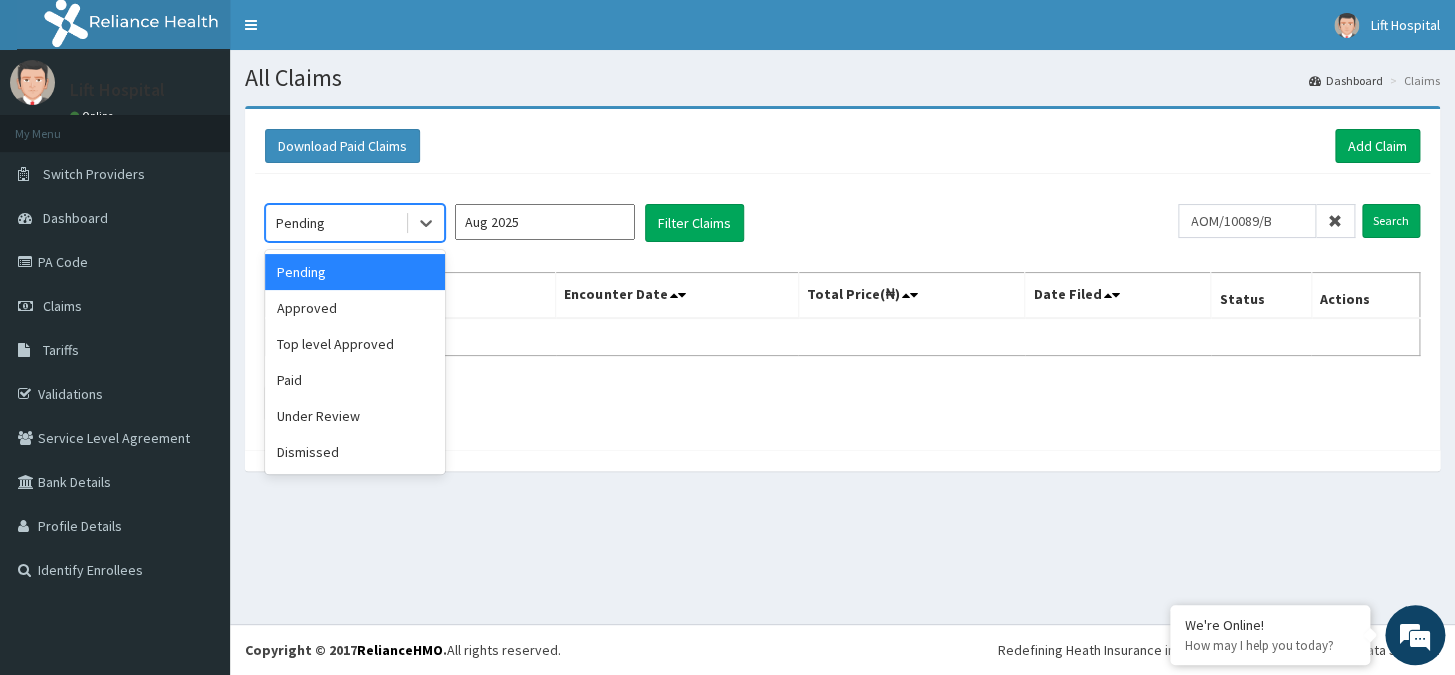 click on "Pending" at bounding box center [335, 223] 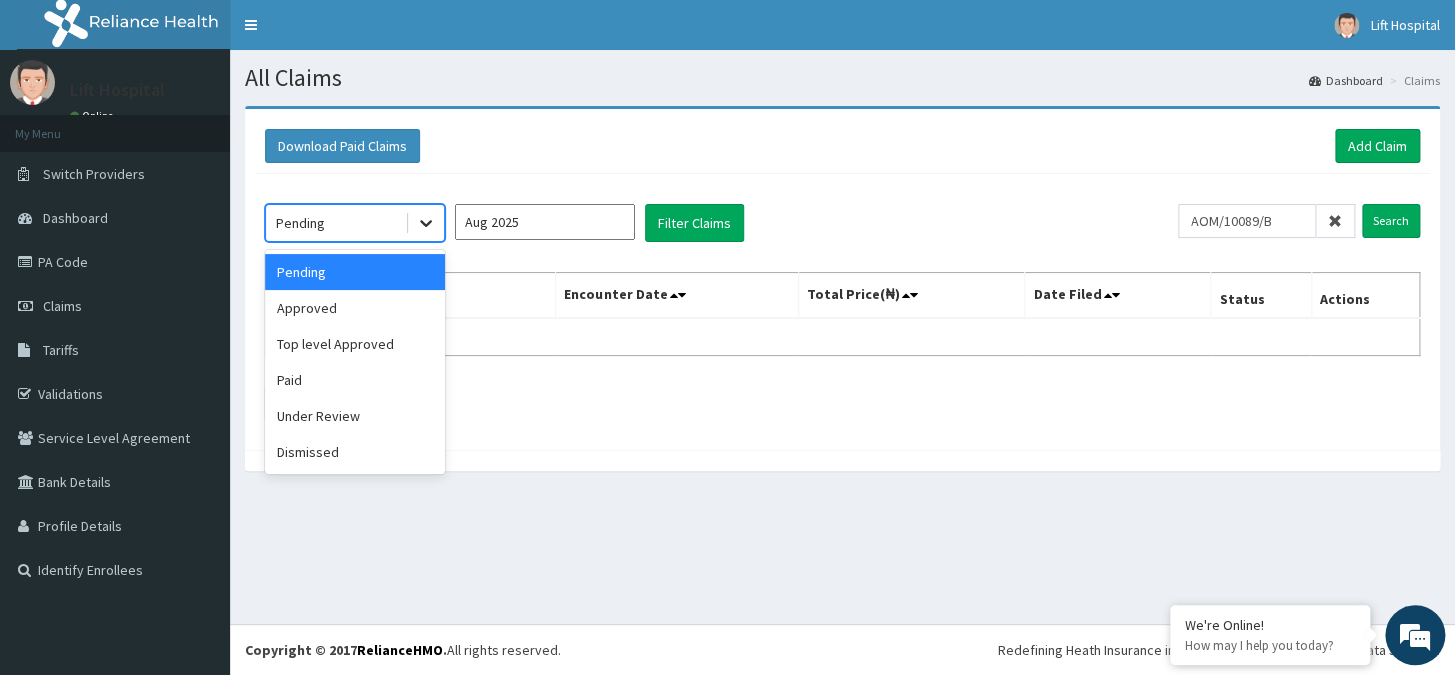 click 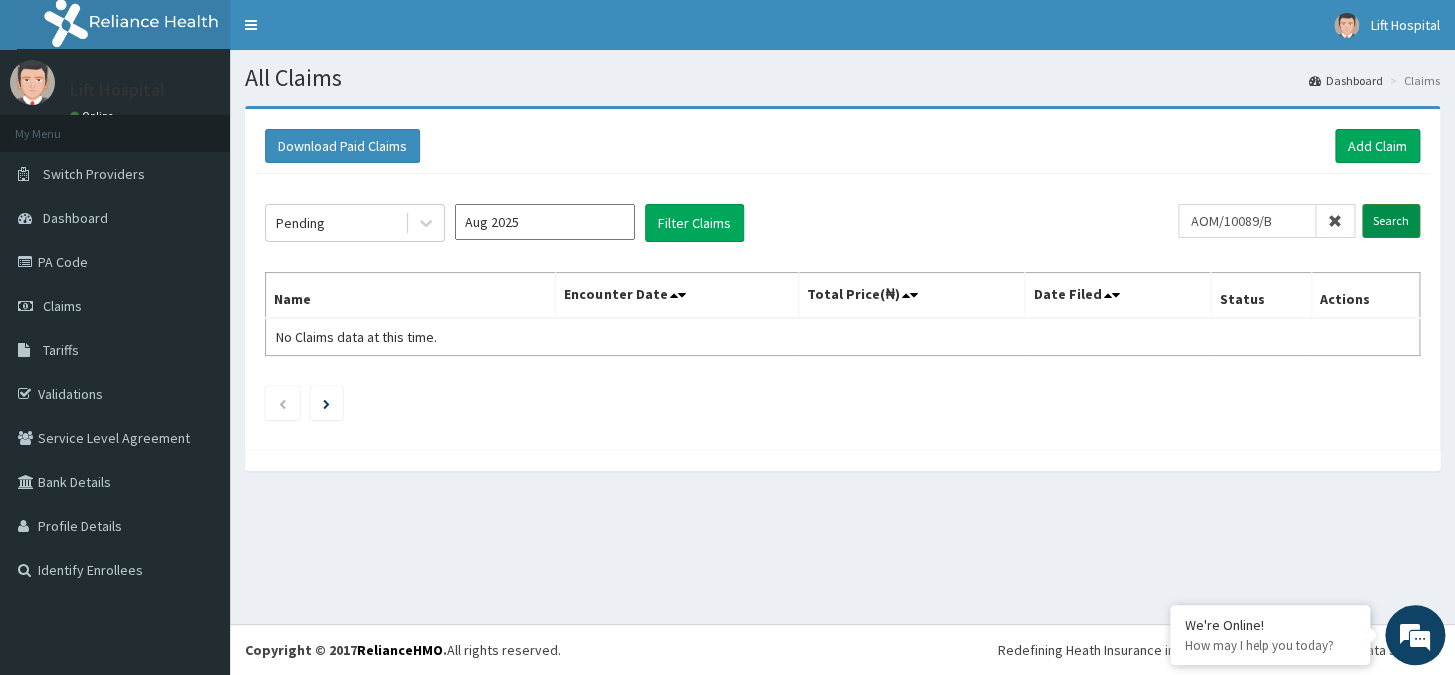 click on "Search" at bounding box center (1391, 221) 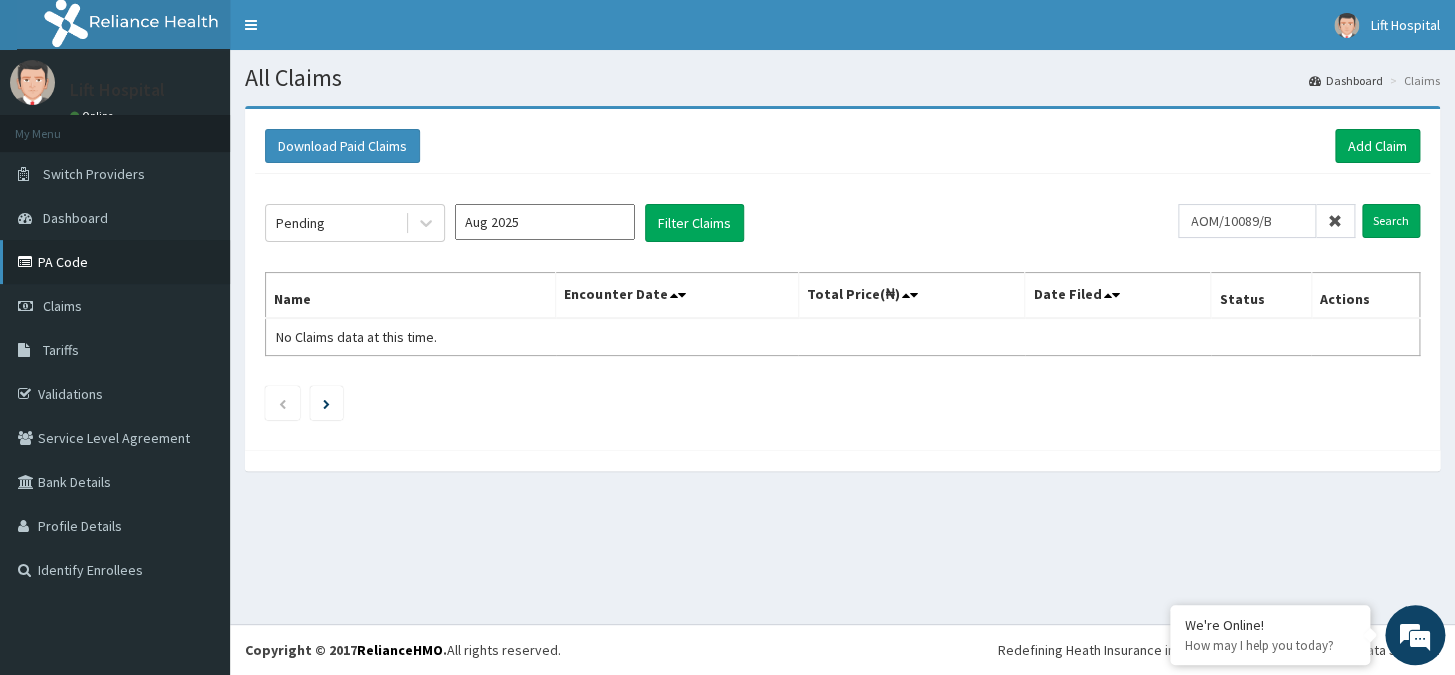 click on "PA Code" at bounding box center [115, 262] 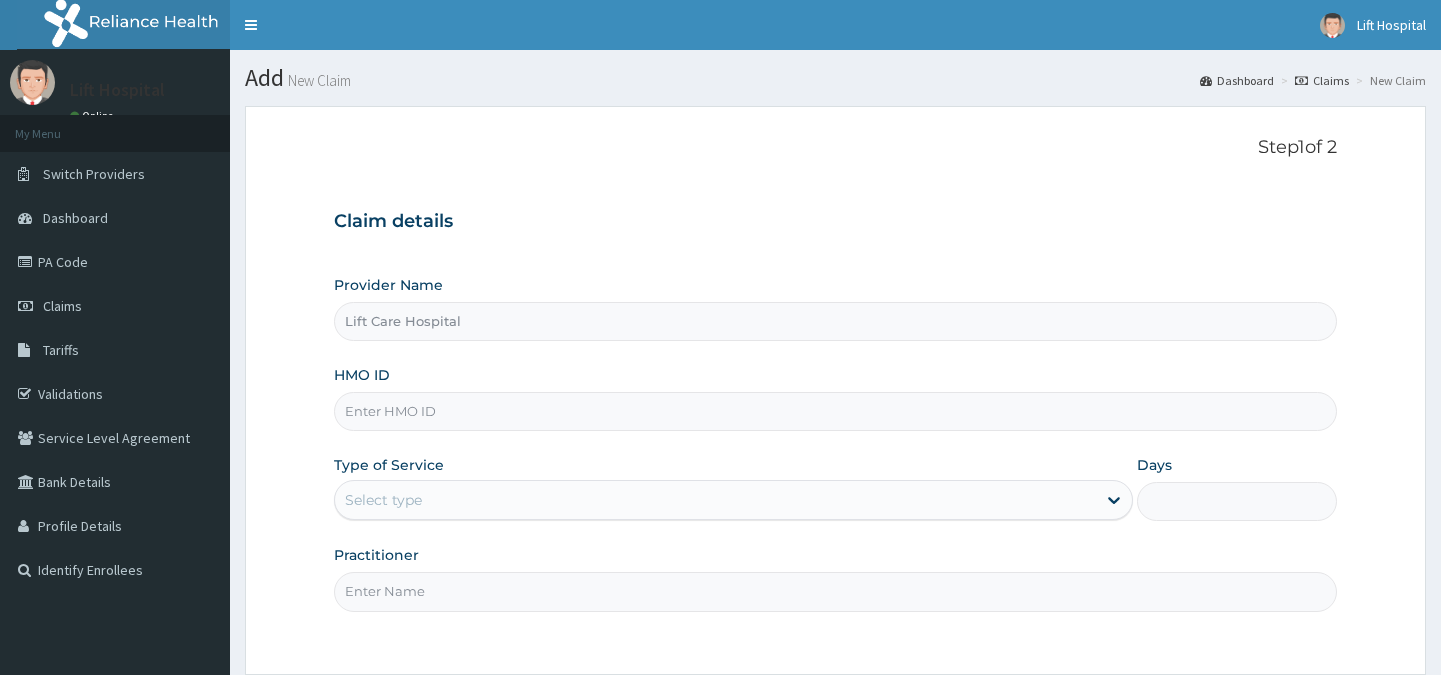 scroll, scrollTop: 0, scrollLeft: 0, axis: both 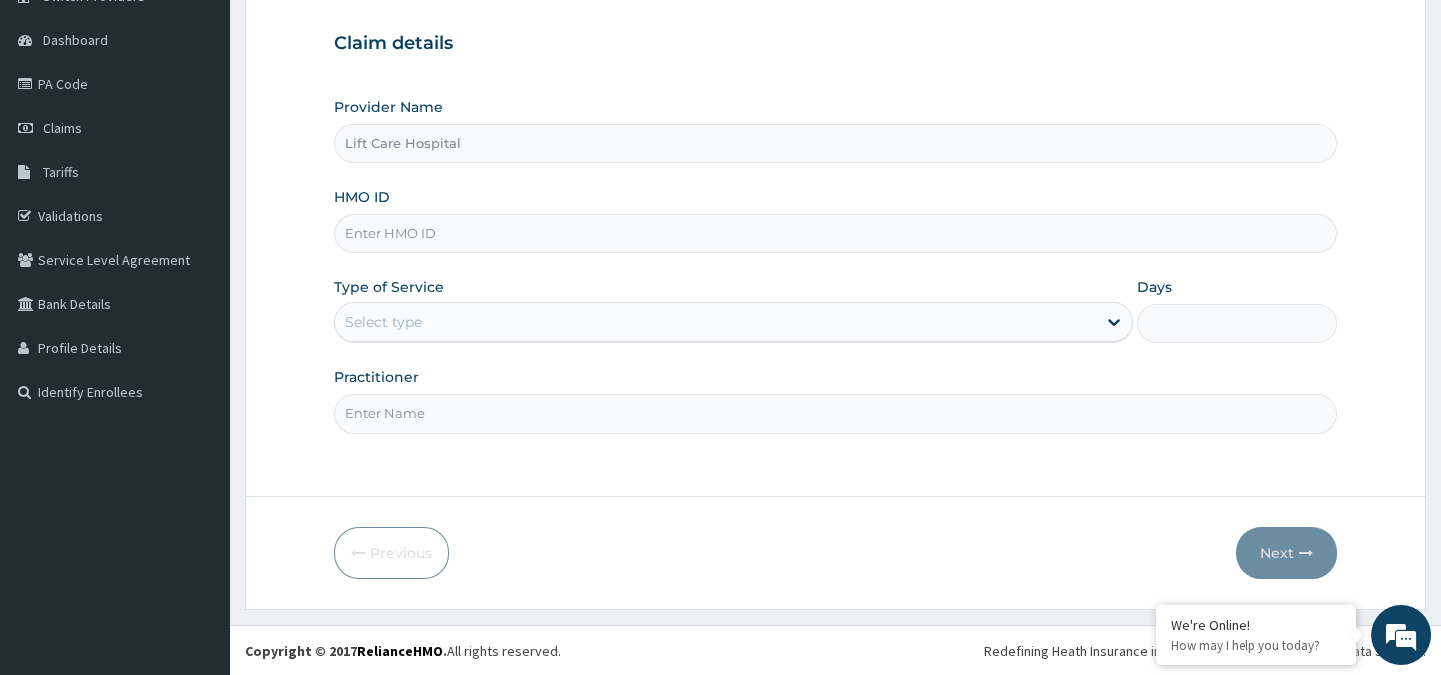 click on "HMO ID" at bounding box center (835, 233) 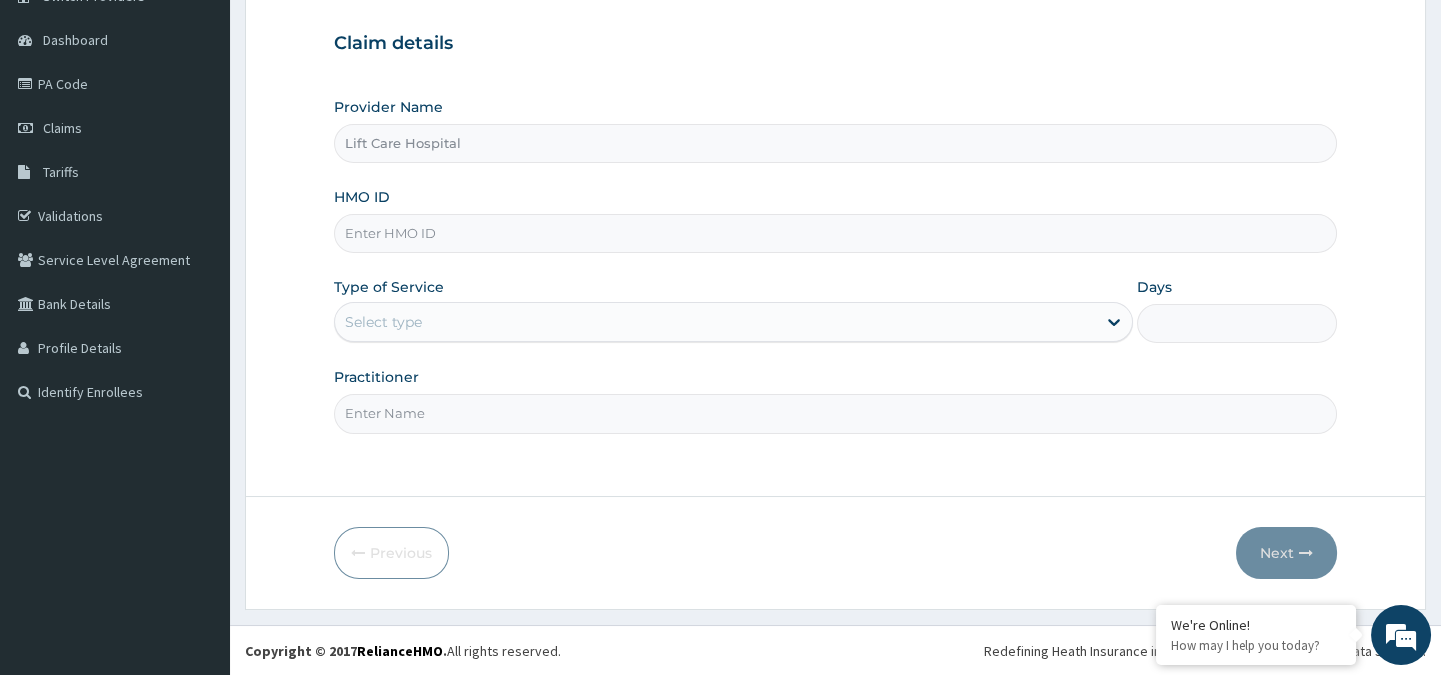 scroll, scrollTop: 0, scrollLeft: 0, axis: both 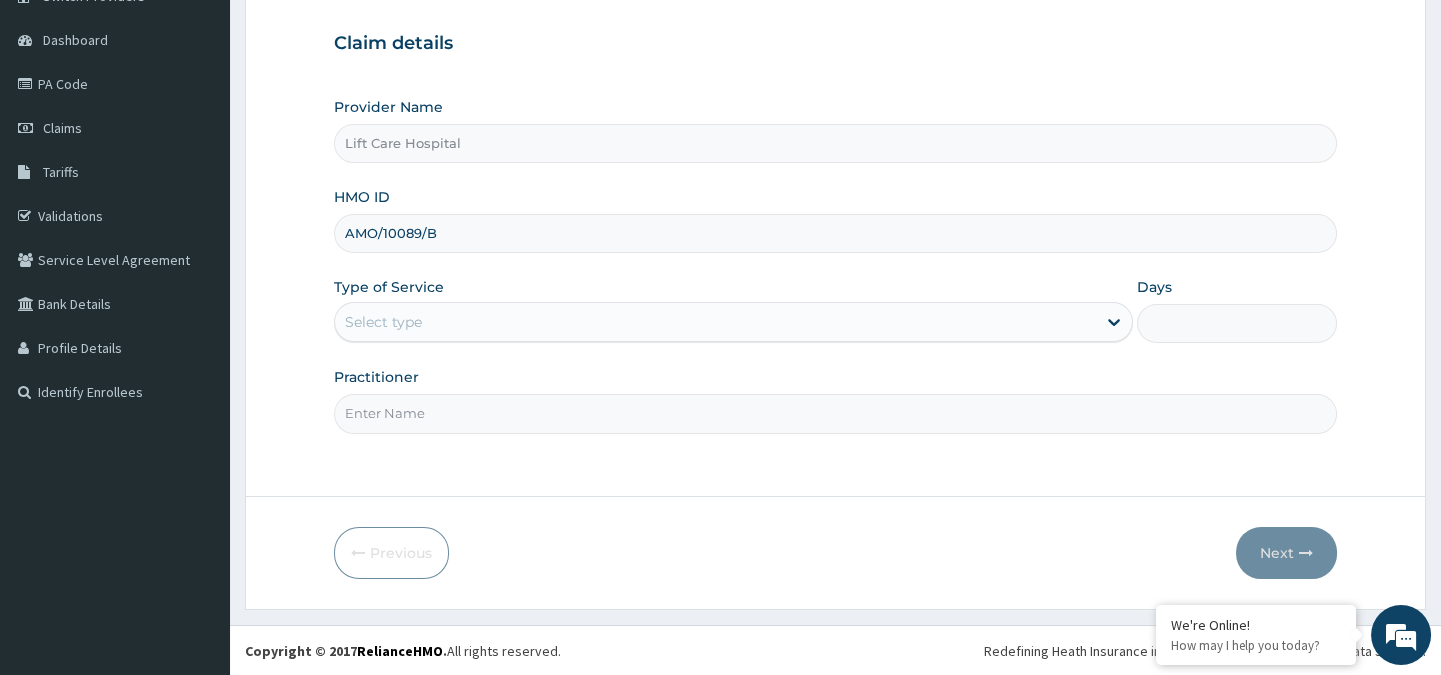 type on "AMO/10089/B" 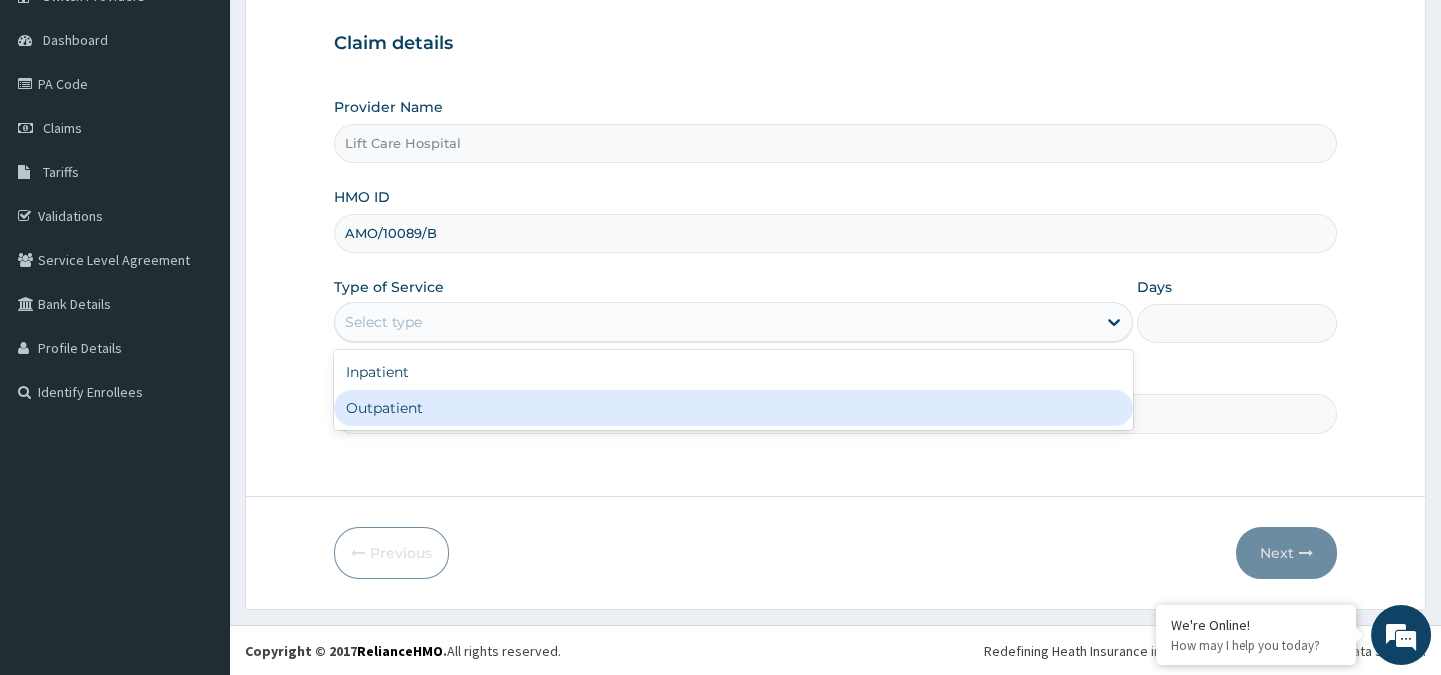 click on "Outpatient" at bounding box center (733, 408) 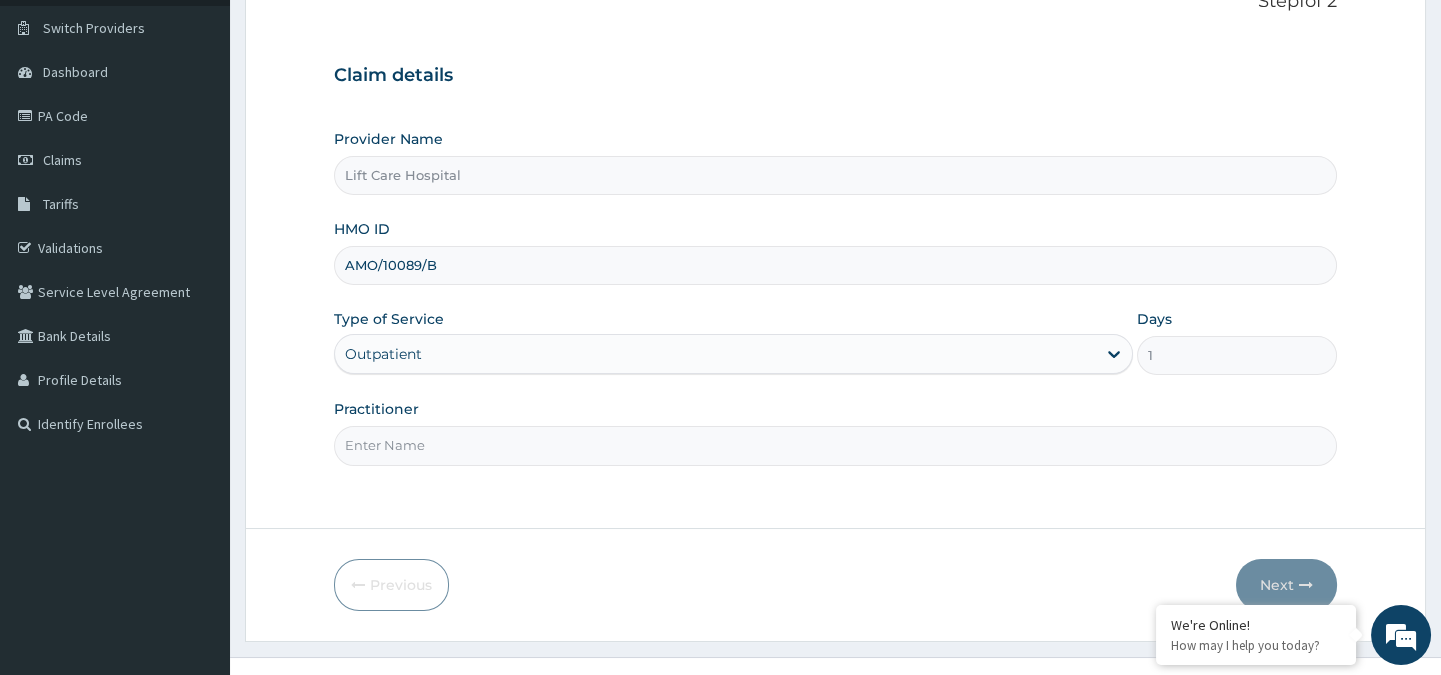 scroll, scrollTop: 178, scrollLeft: 0, axis: vertical 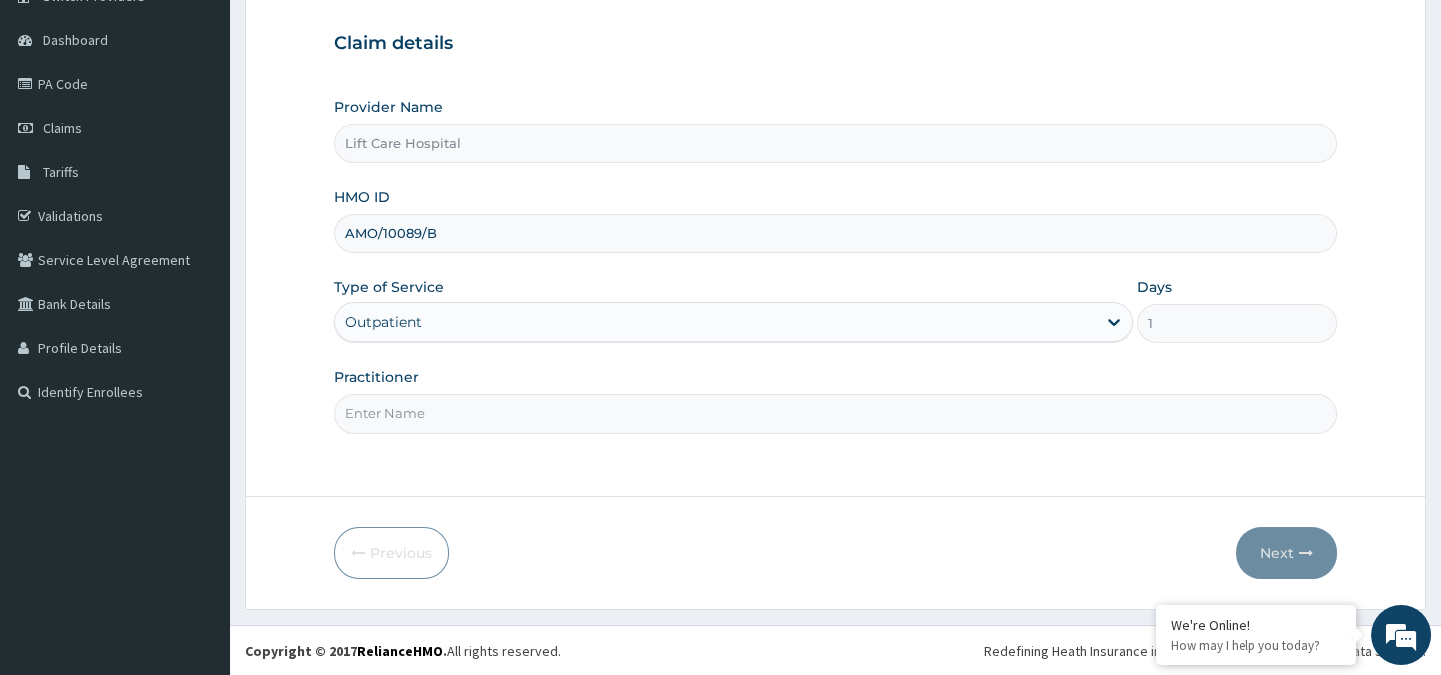 click on "Practitioner" at bounding box center [835, 413] 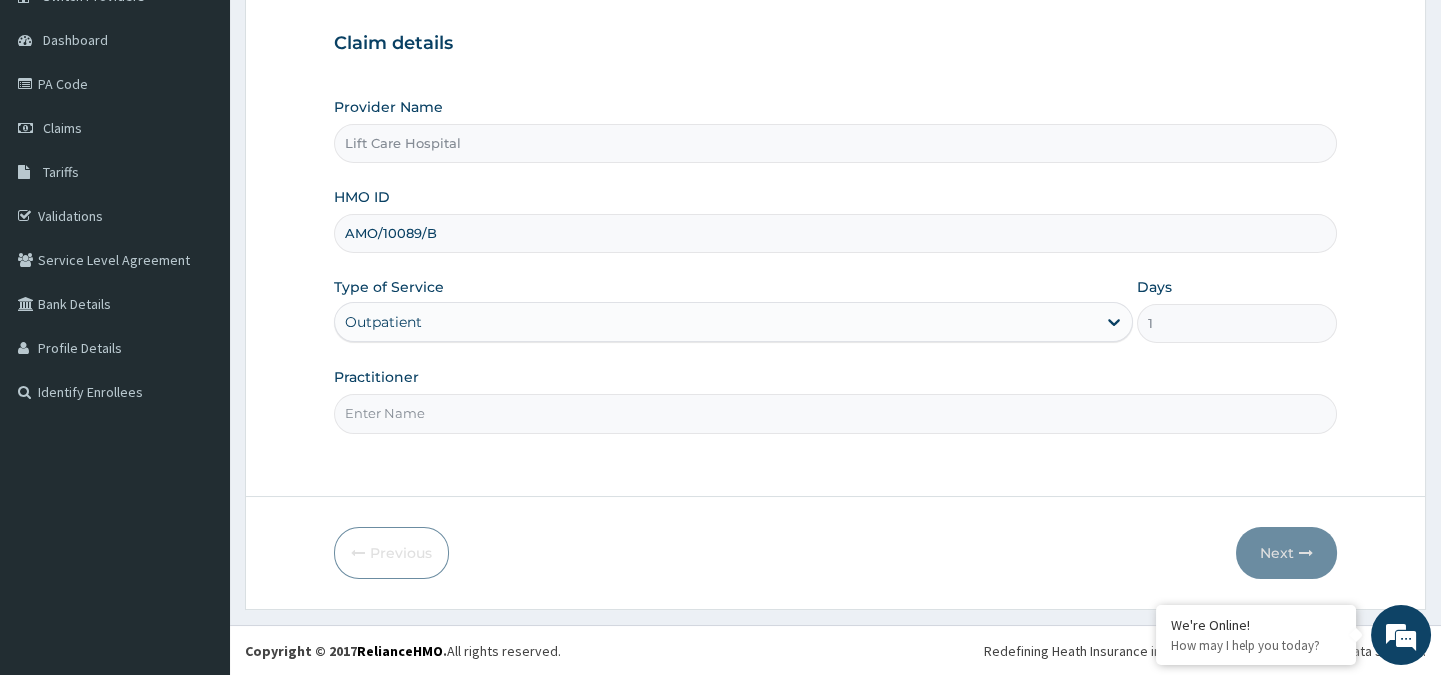 type on "DR UZUOKWU" 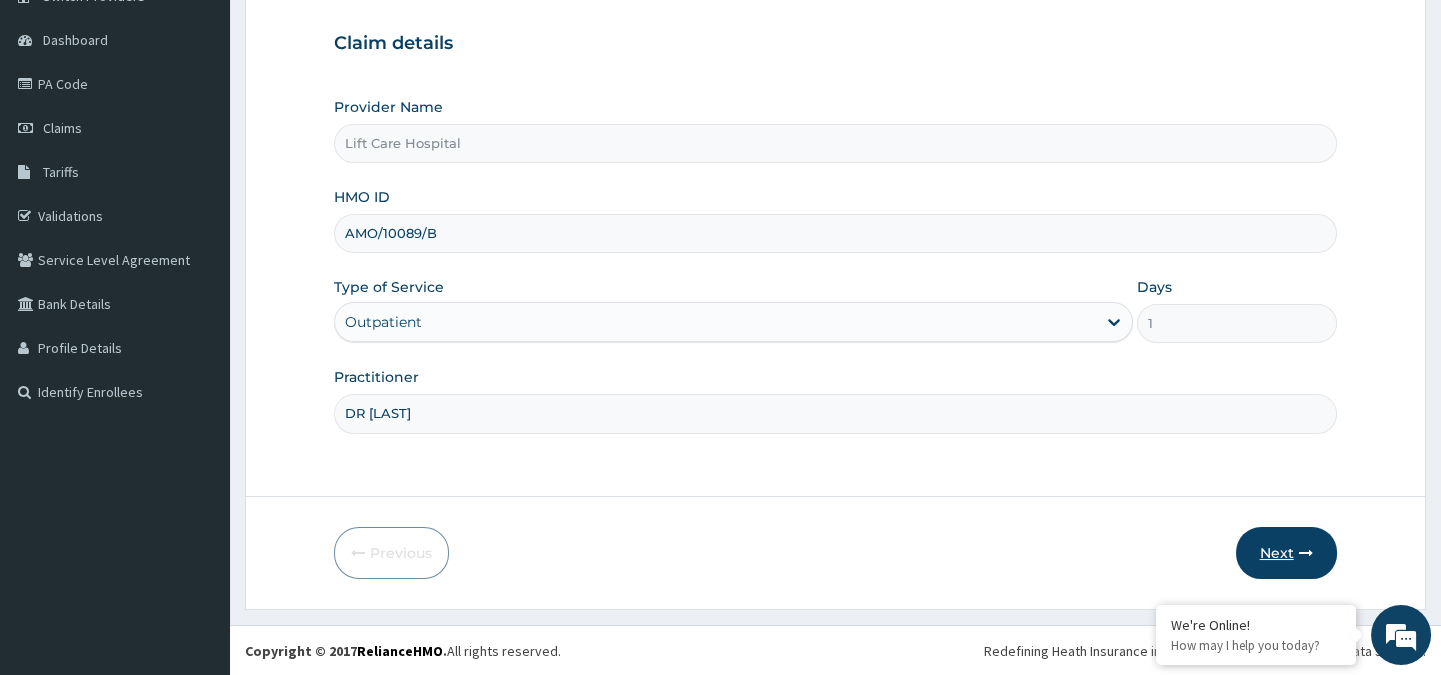 click on "Next" at bounding box center [1286, 553] 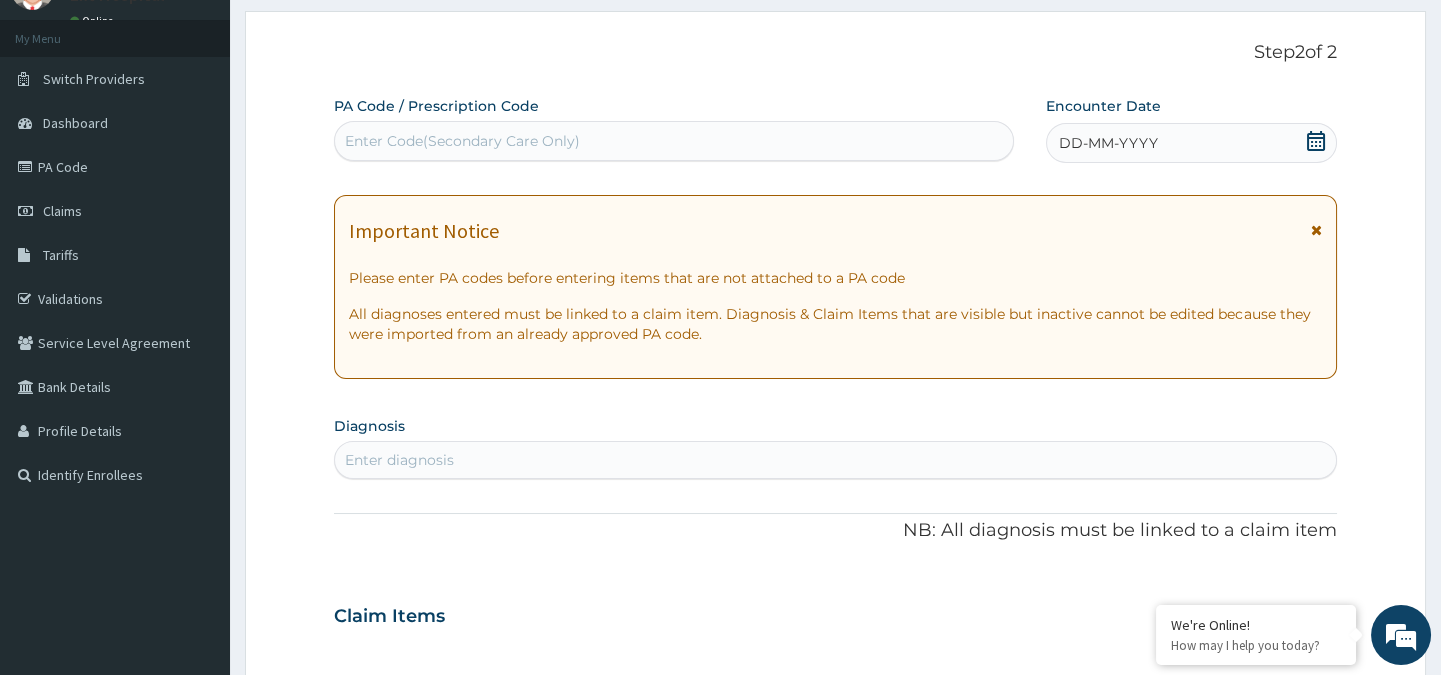 scroll, scrollTop: 0, scrollLeft: 0, axis: both 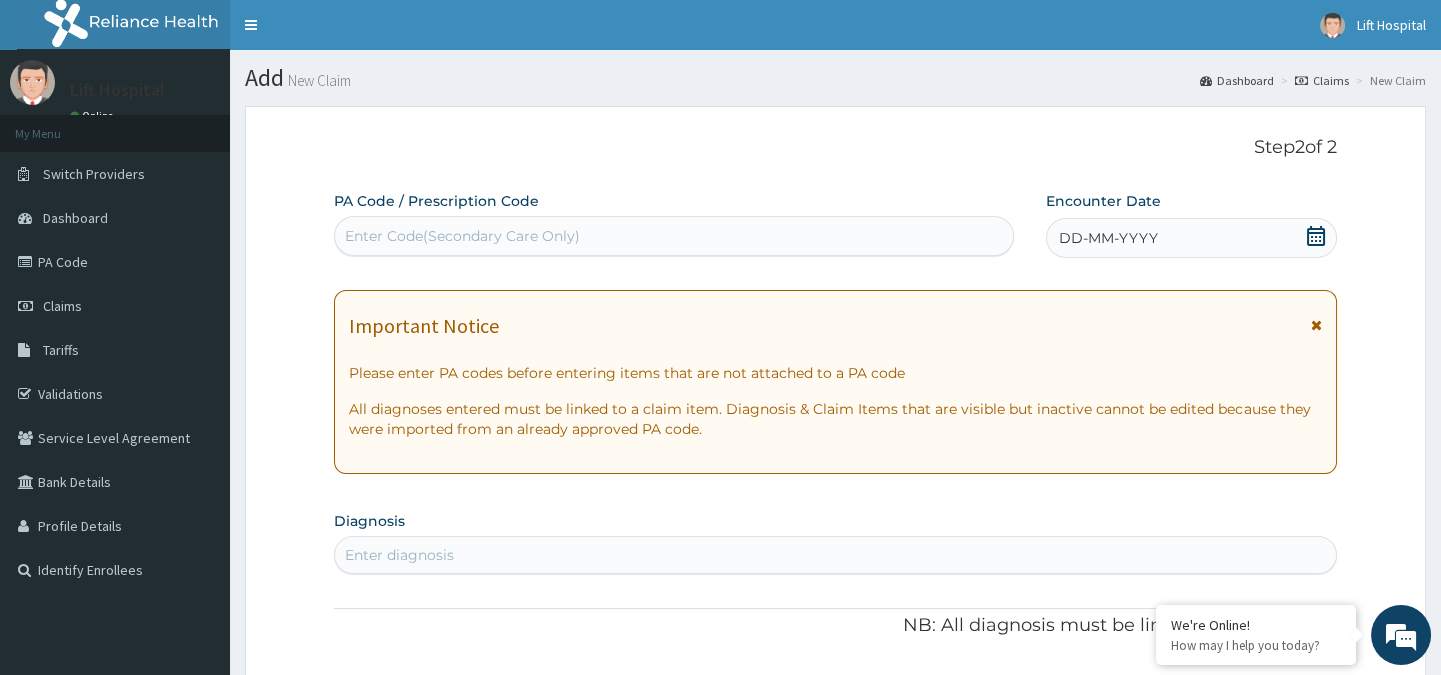 drag, startPoint x: 408, startPoint y: 202, endPoint x: 407, endPoint y: 236, distance: 34.0147 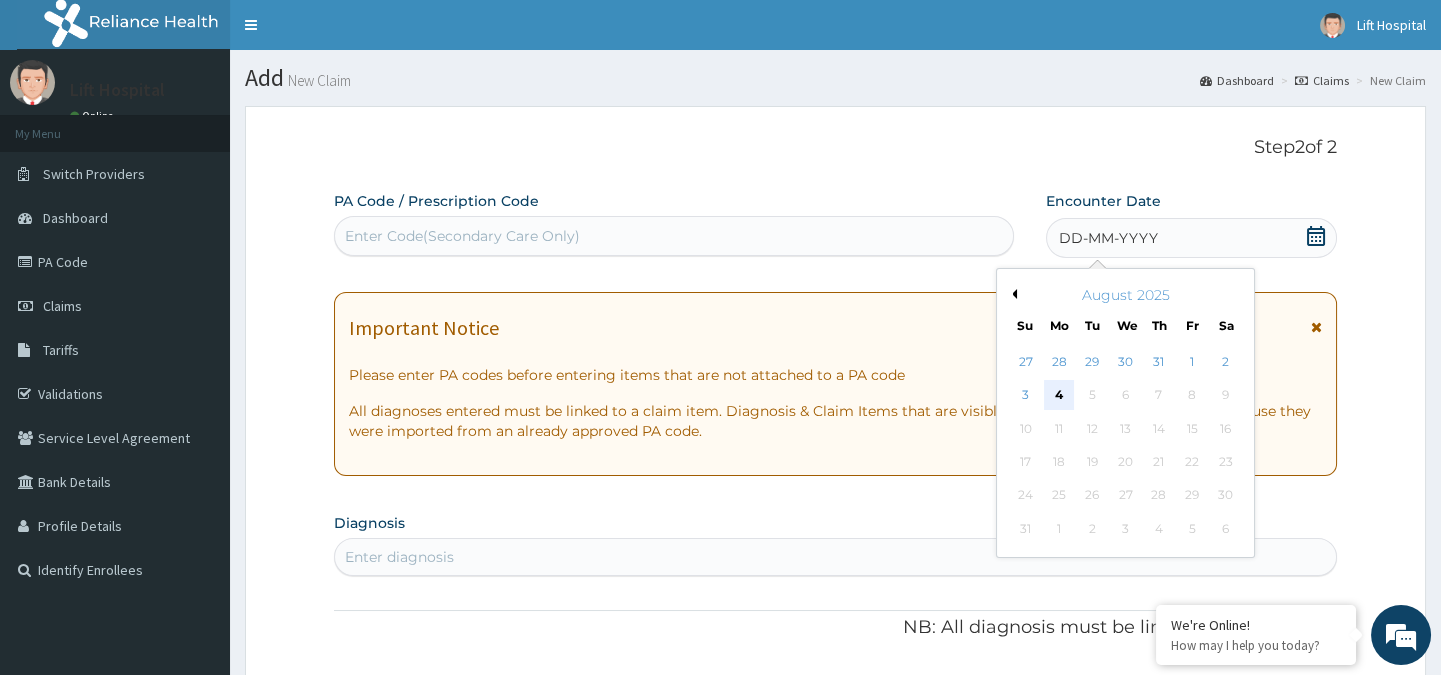 click on "4" at bounding box center [1058, 396] 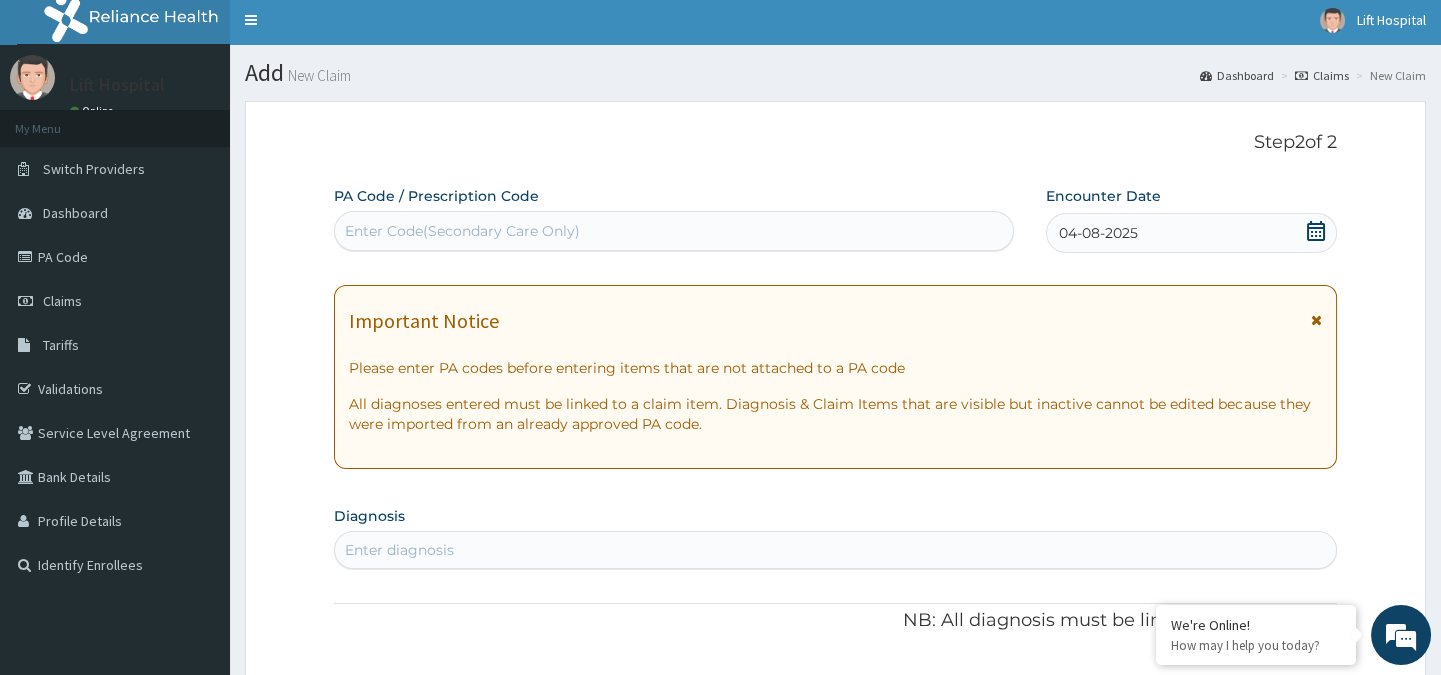 scroll, scrollTop: 0, scrollLeft: 0, axis: both 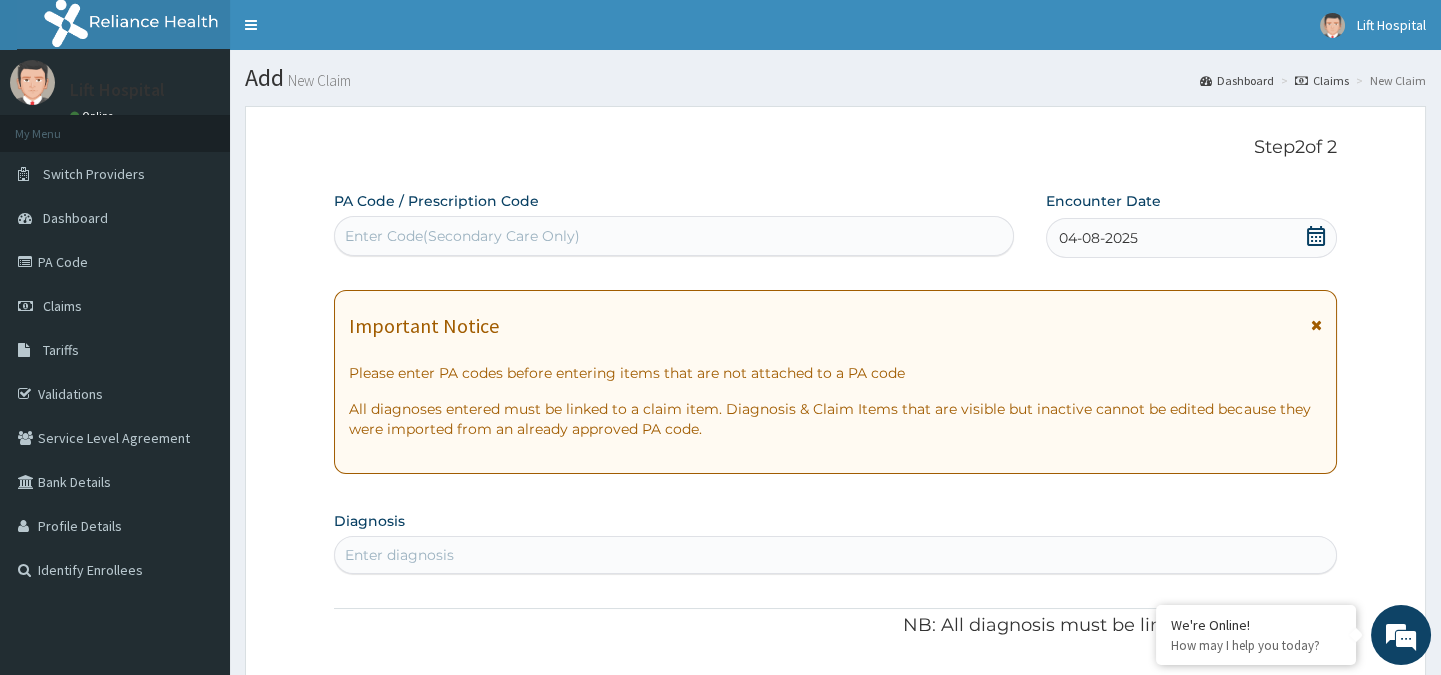 click on "Enter Code(Secondary Care Only)" at bounding box center (673, 236) 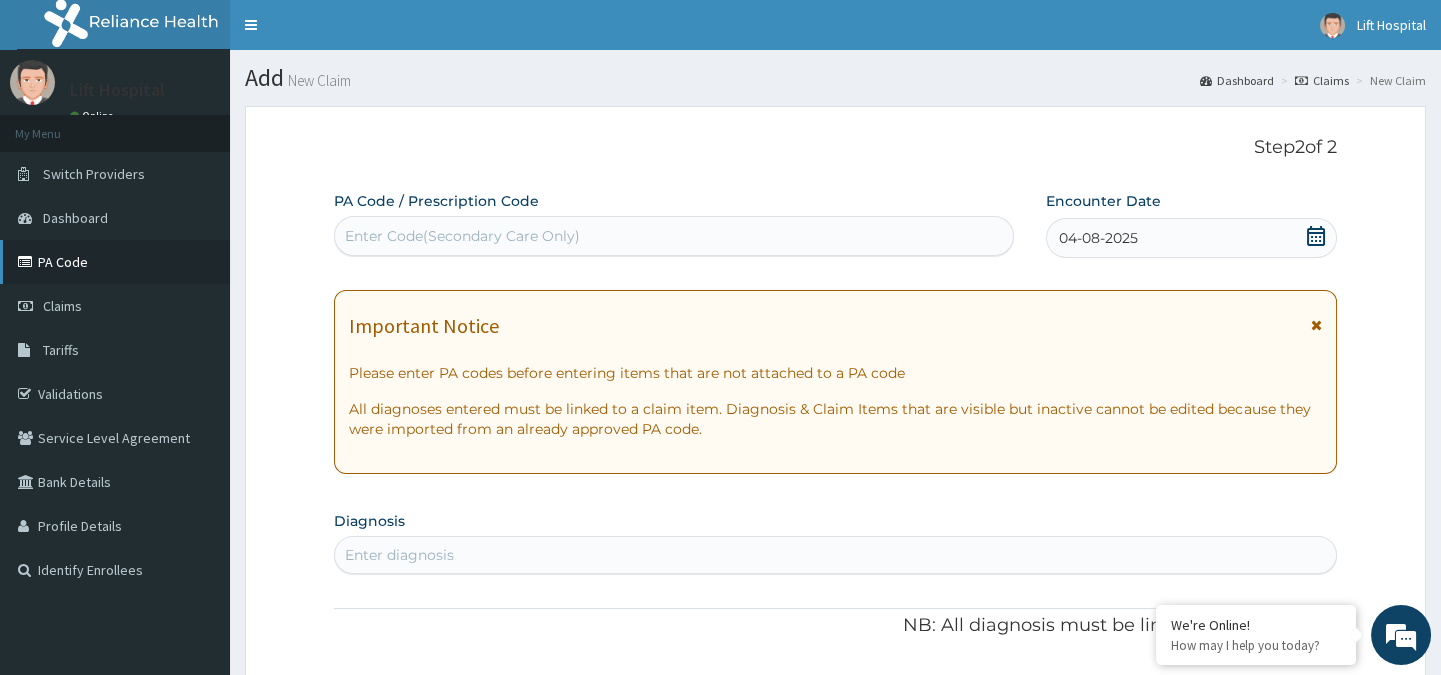 click on "PA Code" at bounding box center (115, 262) 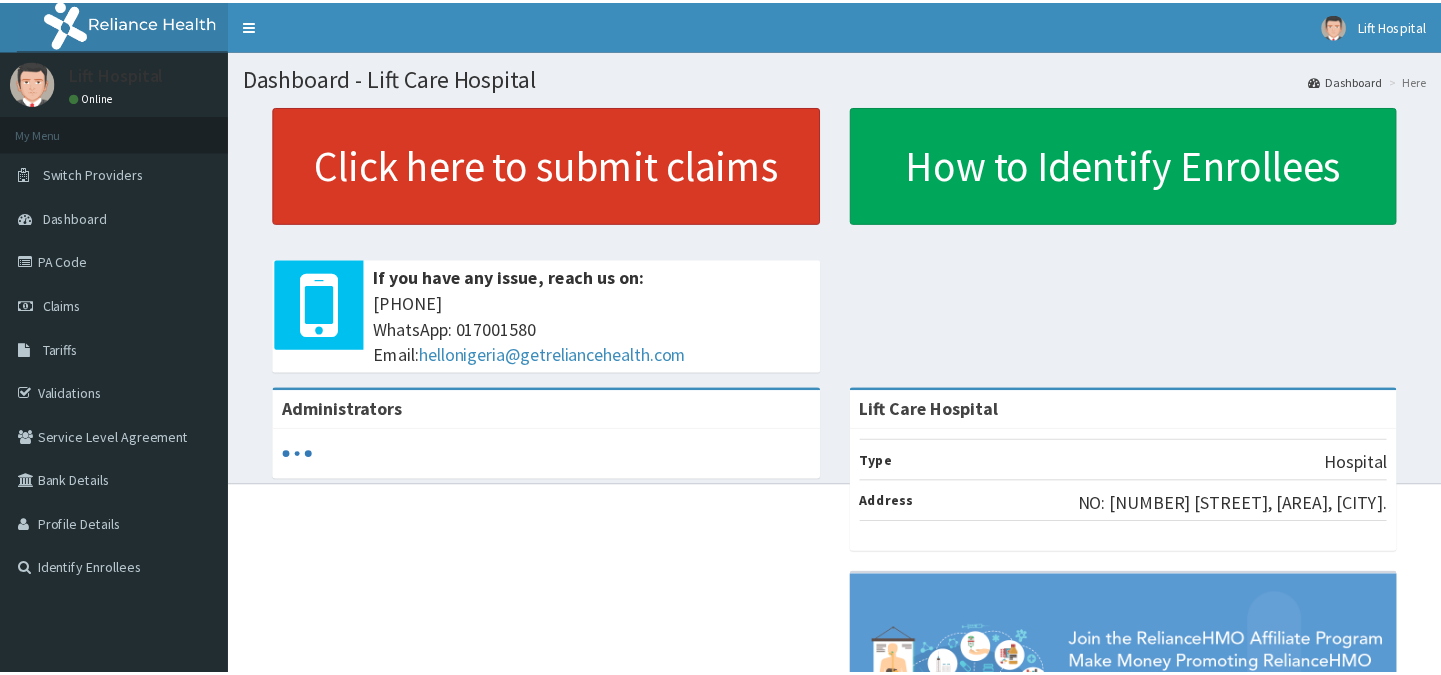 scroll, scrollTop: 0, scrollLeft: 0, axis: both 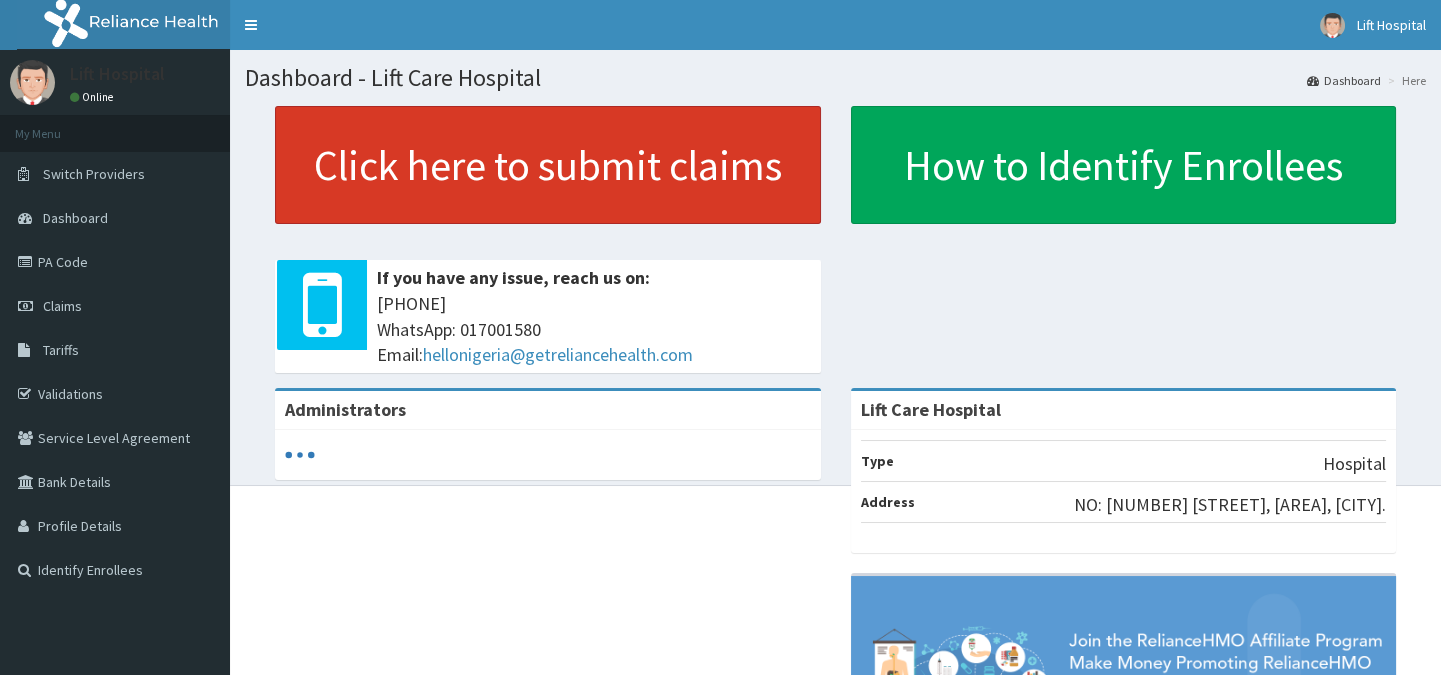 click on "Click here to submit claims" at bounding box center [548, 165] 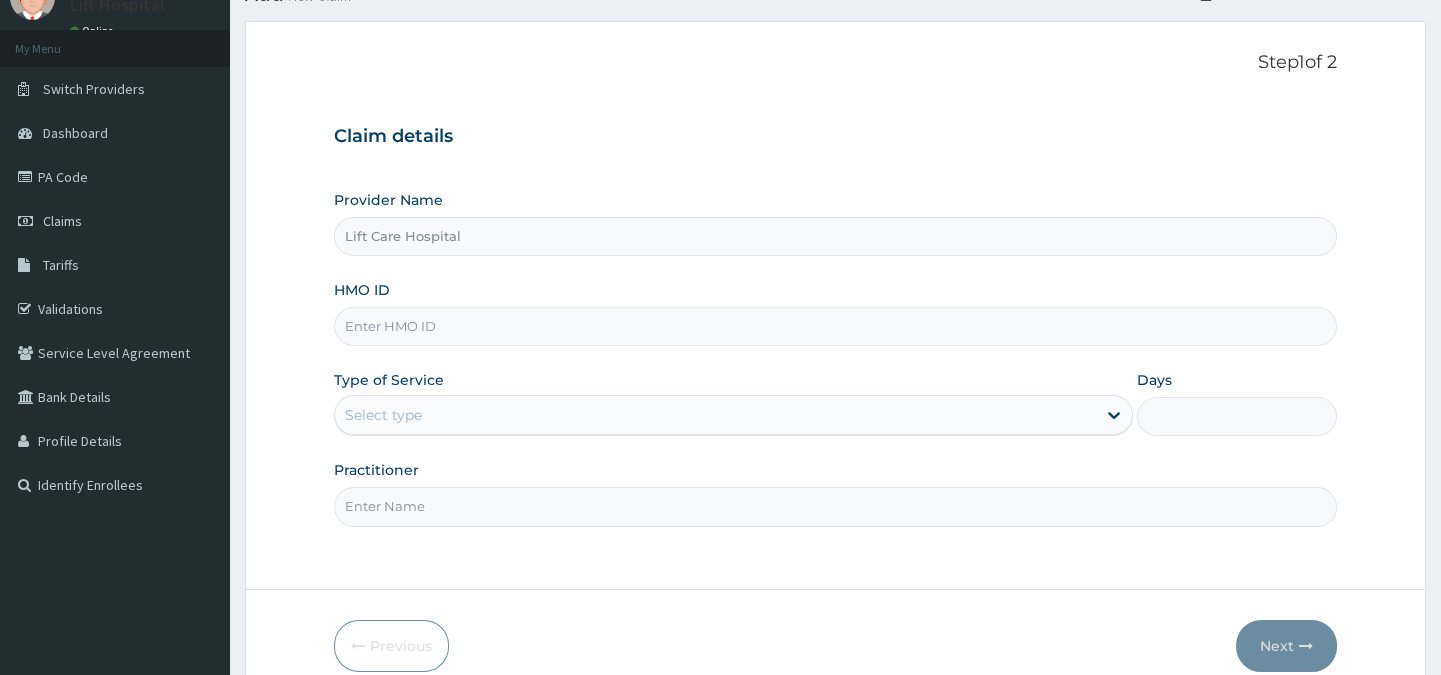 scroll, scrollTop: 178, scrollLeft: 0, axis: vertical 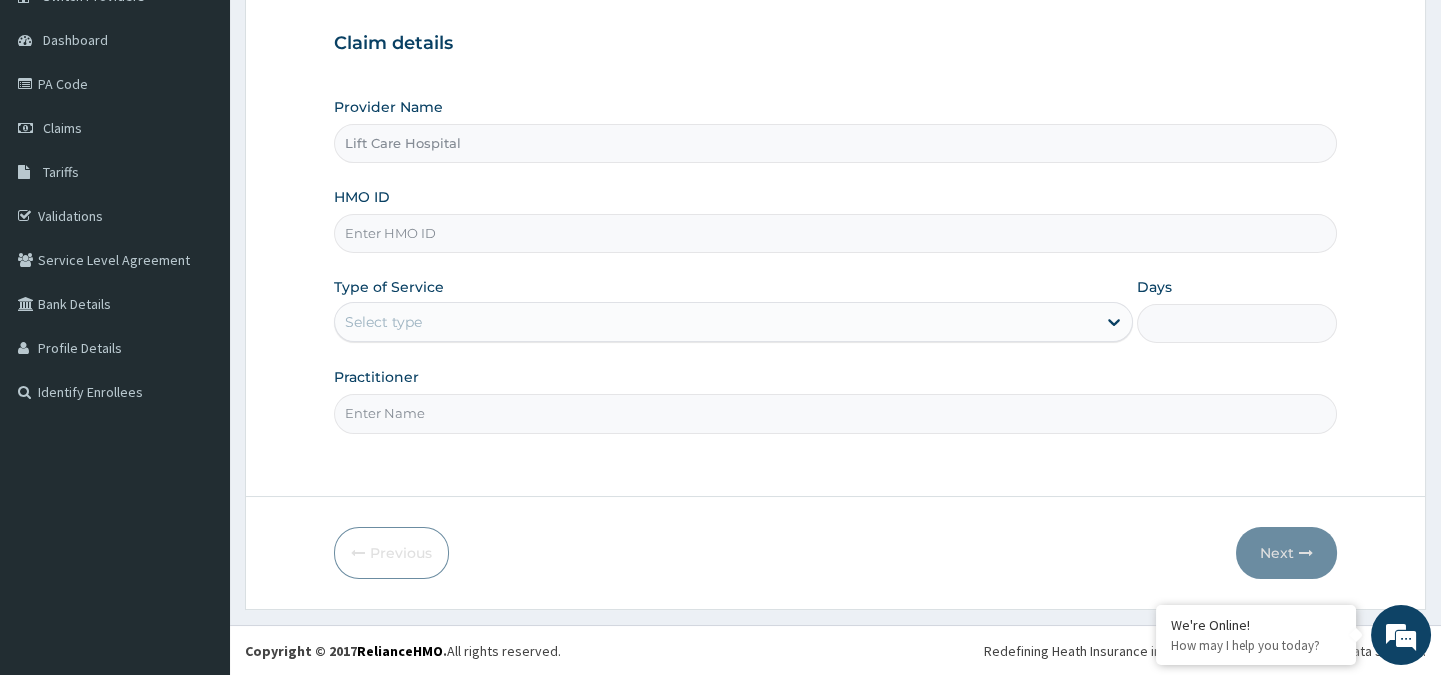 click on "HMO ID" at bounding box center [835, 220] 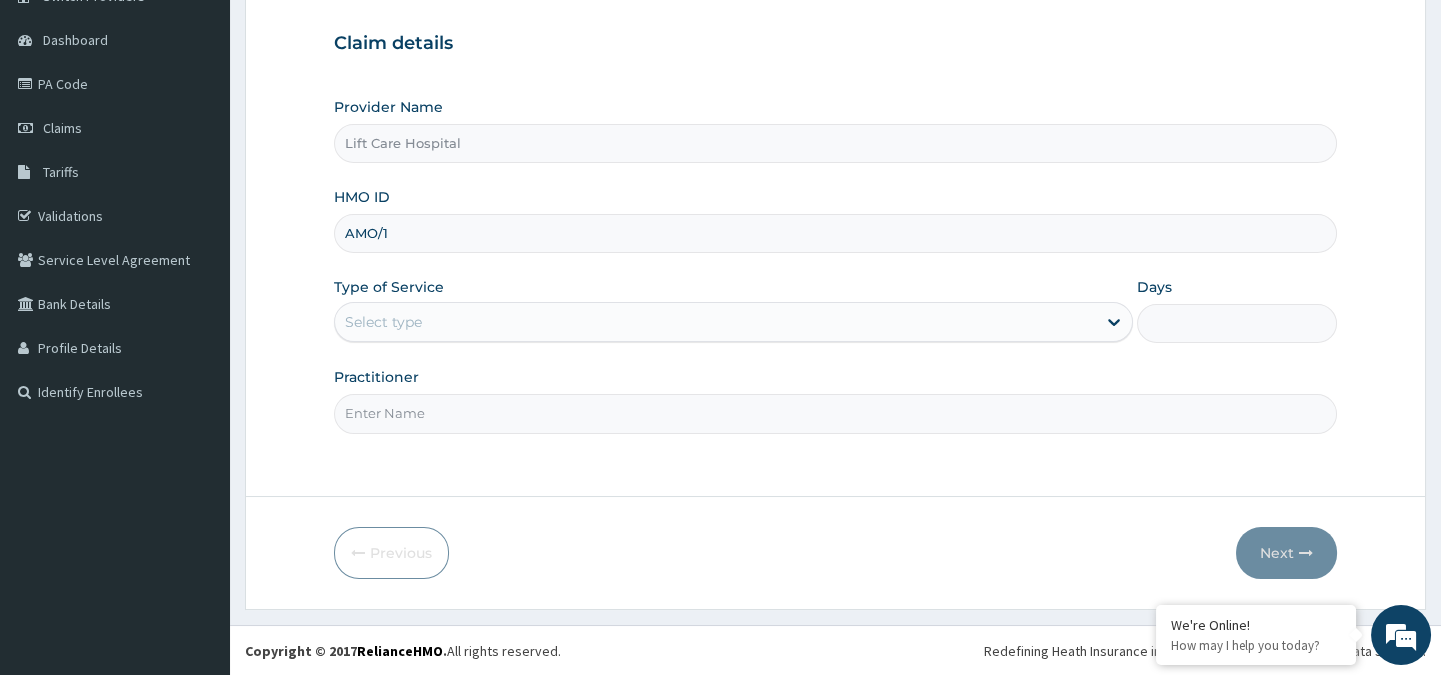 scroll, scrollTop: 0, scrollLeft: 0, axis: both 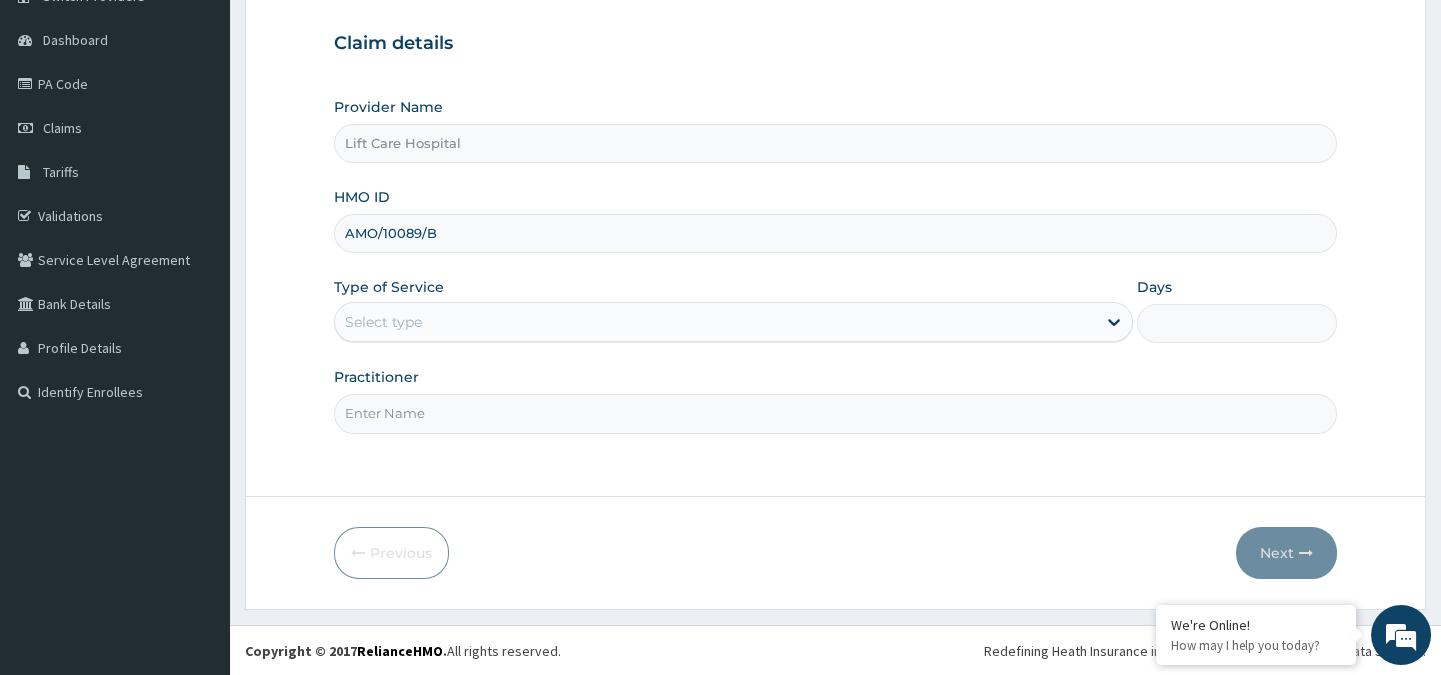 type on "AMO/10089/B" 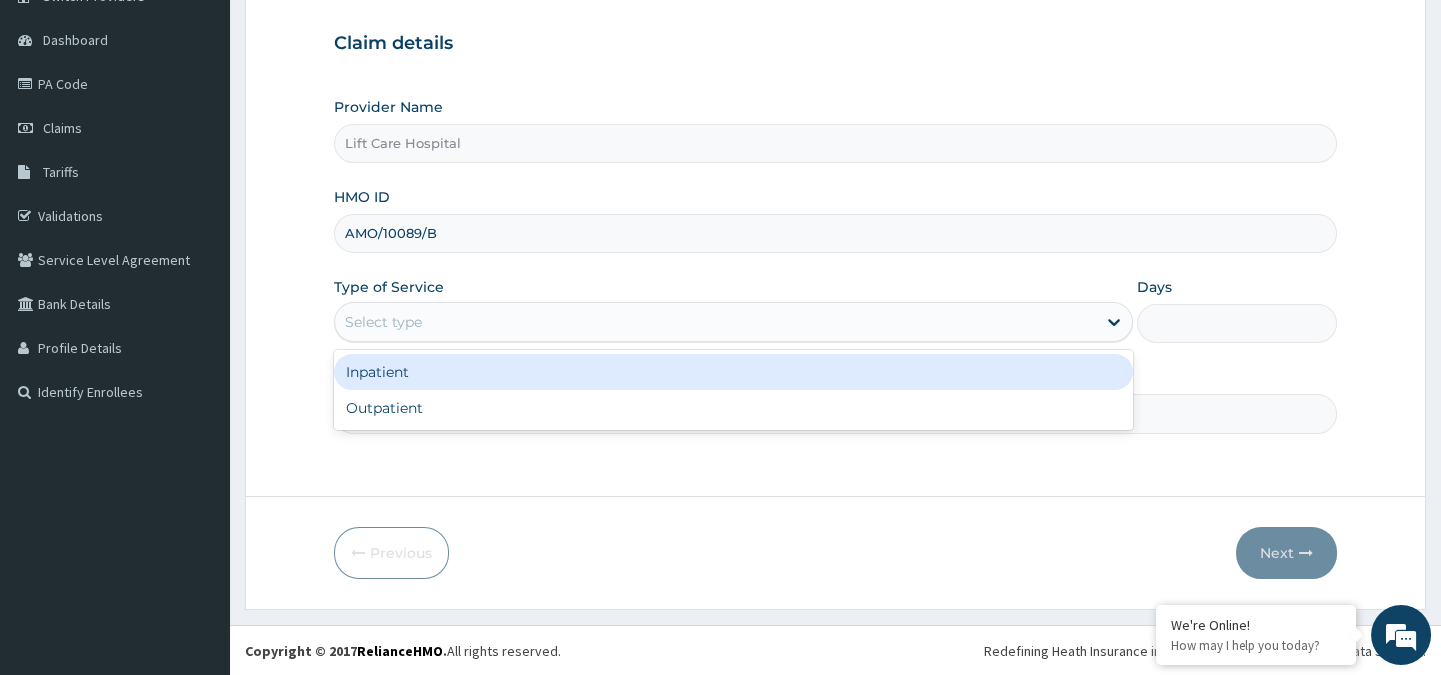 drag, startPoint x: 448, startPoint y: 315, endPoint x: 434, endPoint y: 333, distance: 22.803509 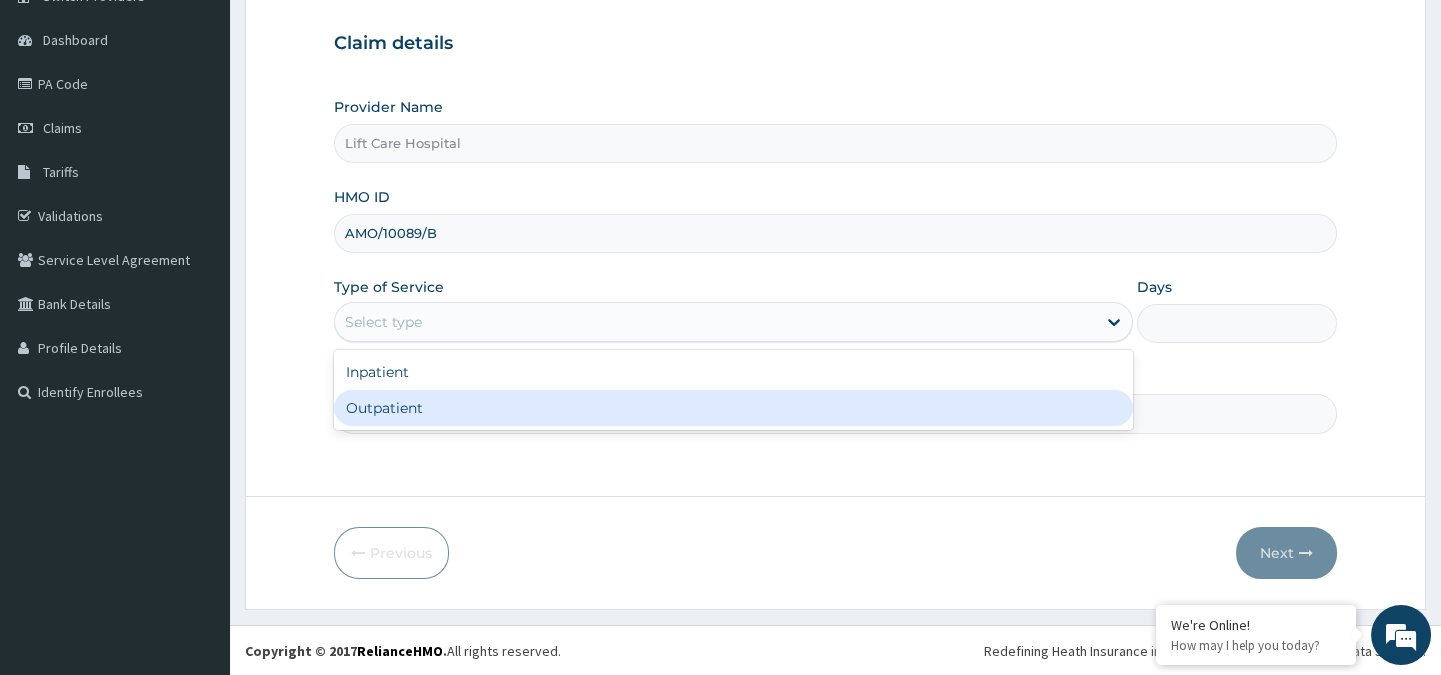 click on "Outpatient" at bounding box center (733, 408) 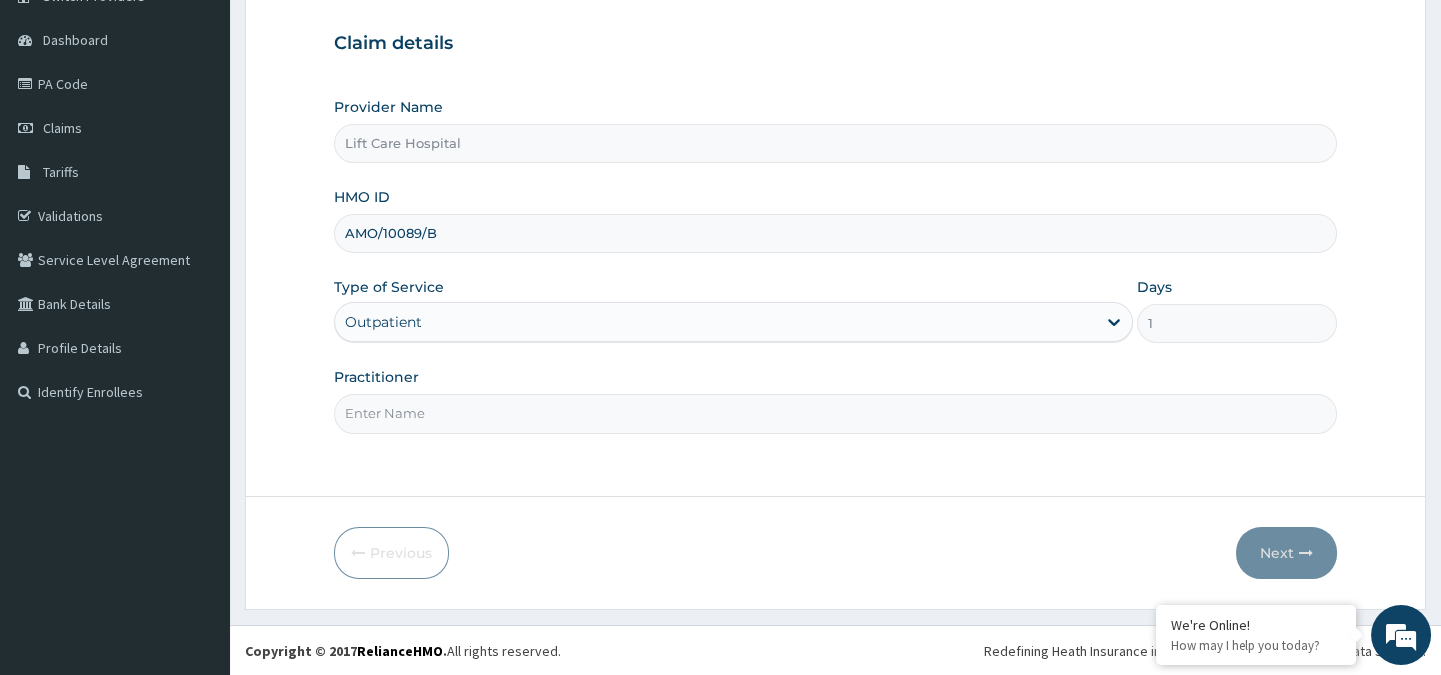 click on "Practitioner" at bounding box center (835, 413) 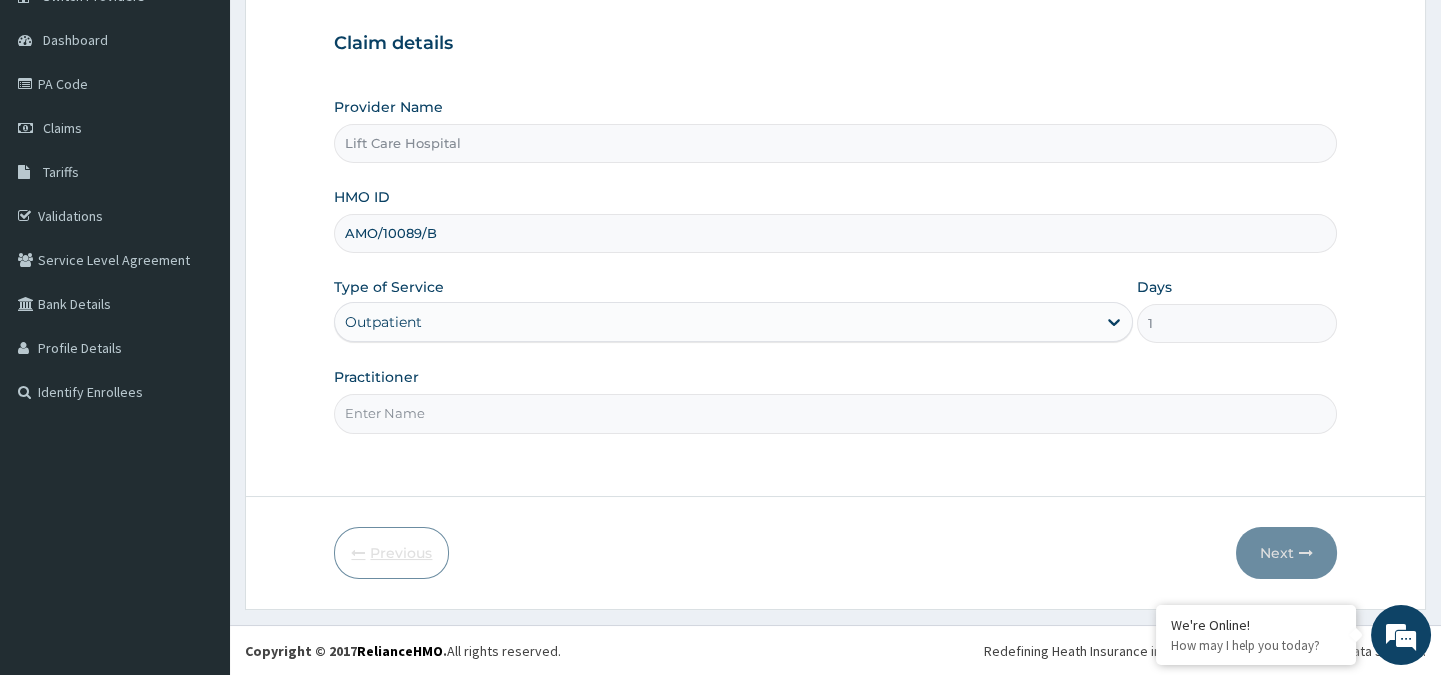 type on "DR UZUOKWU" 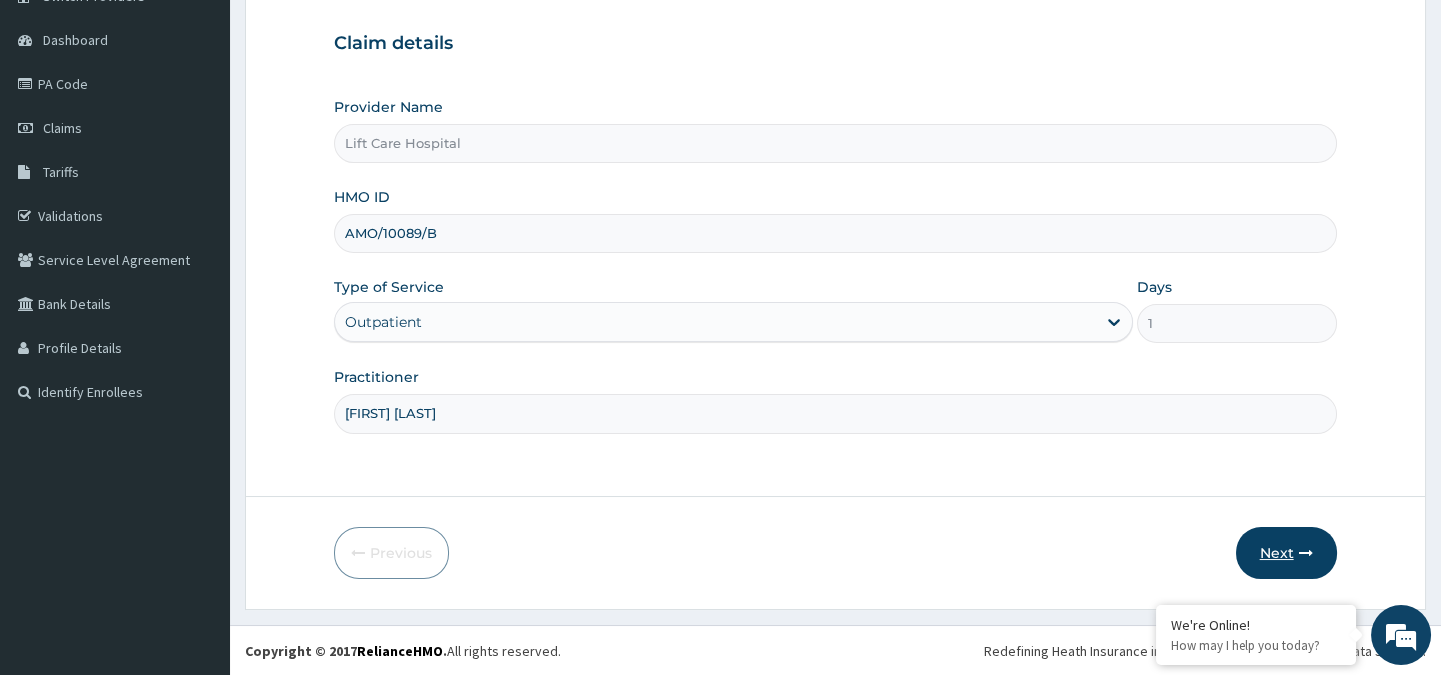 click on "Next" at bounding box center [1286, 553] 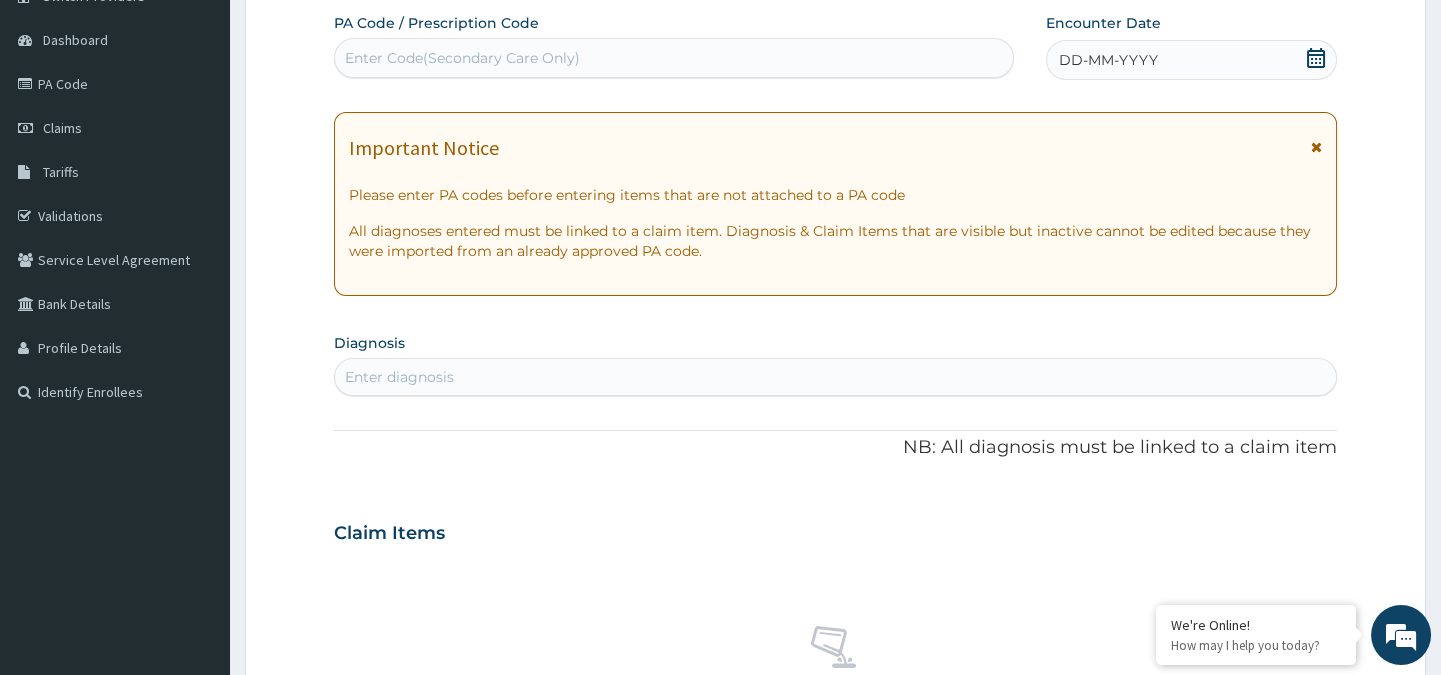scroll, scrollTop: 0, scrollLeft: 0, axis: both 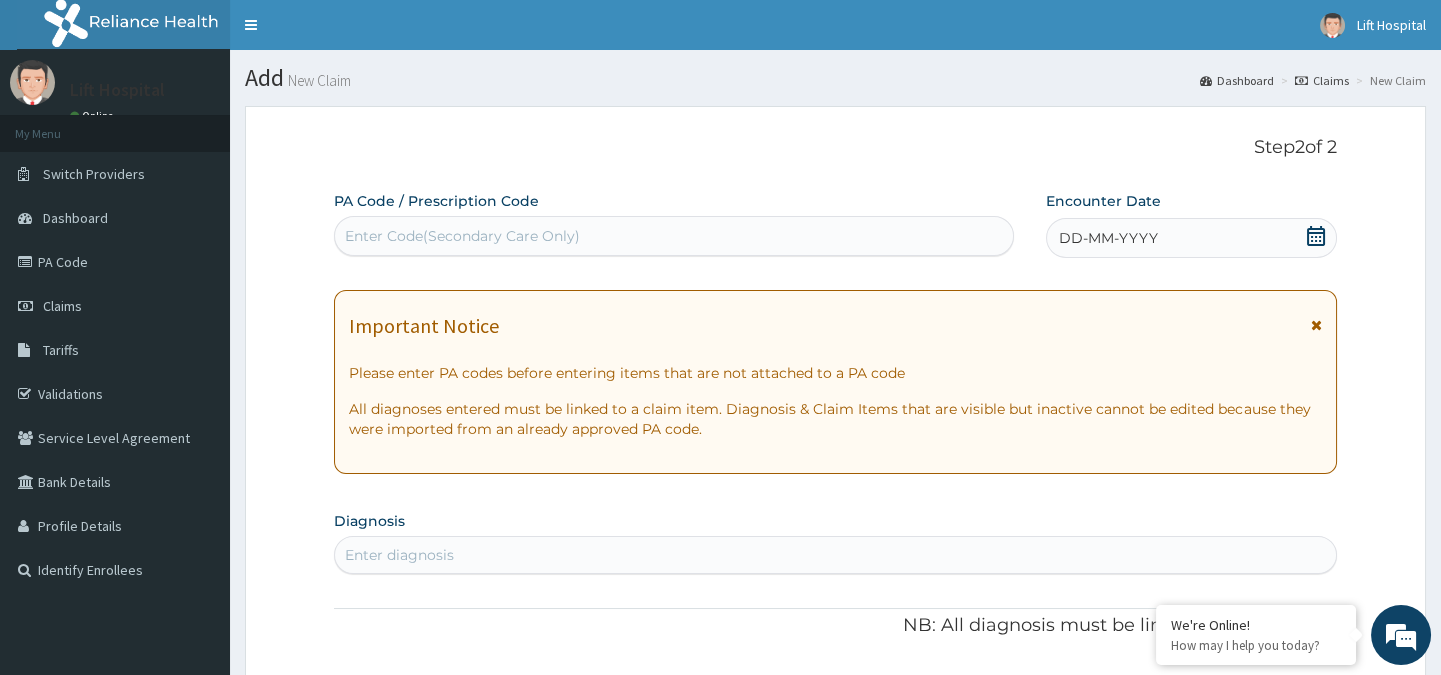 click on "Enter Code(Secondary Care Only)" at bounding box center (673, 236) 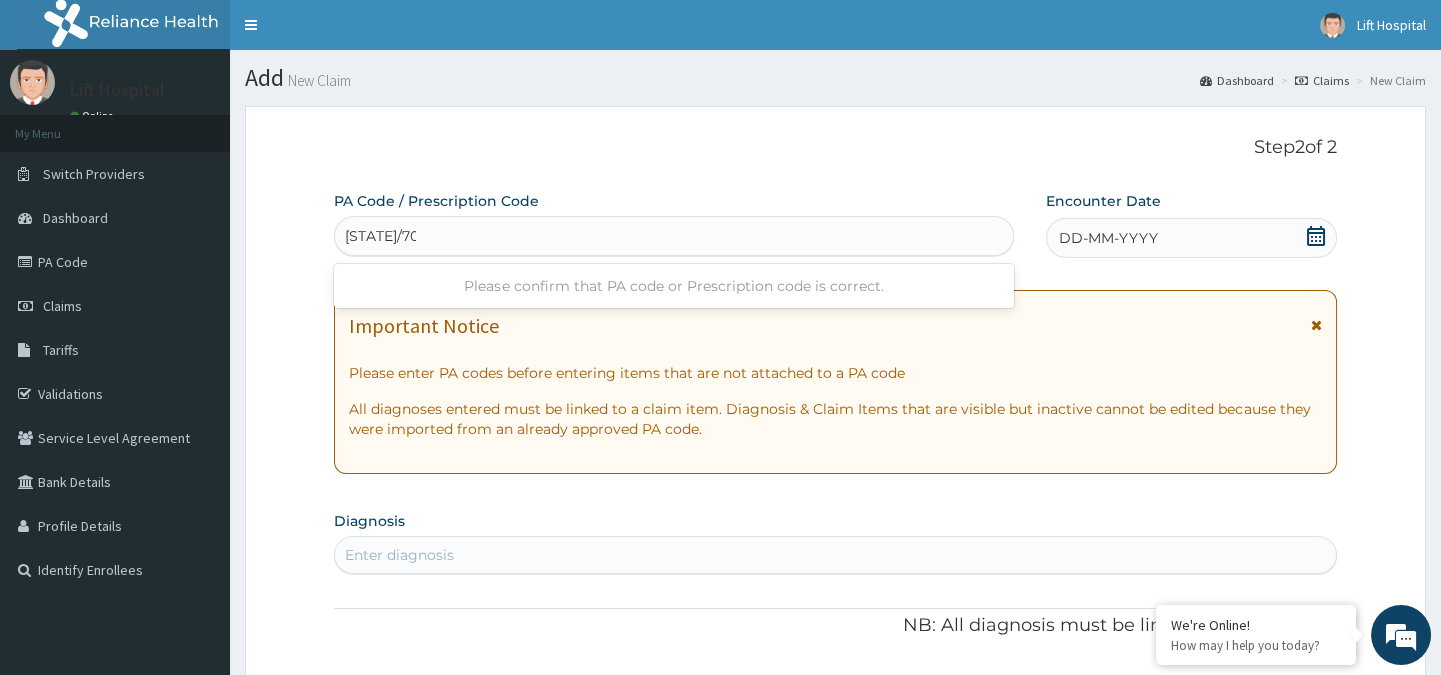 type on "PA/706A6B" 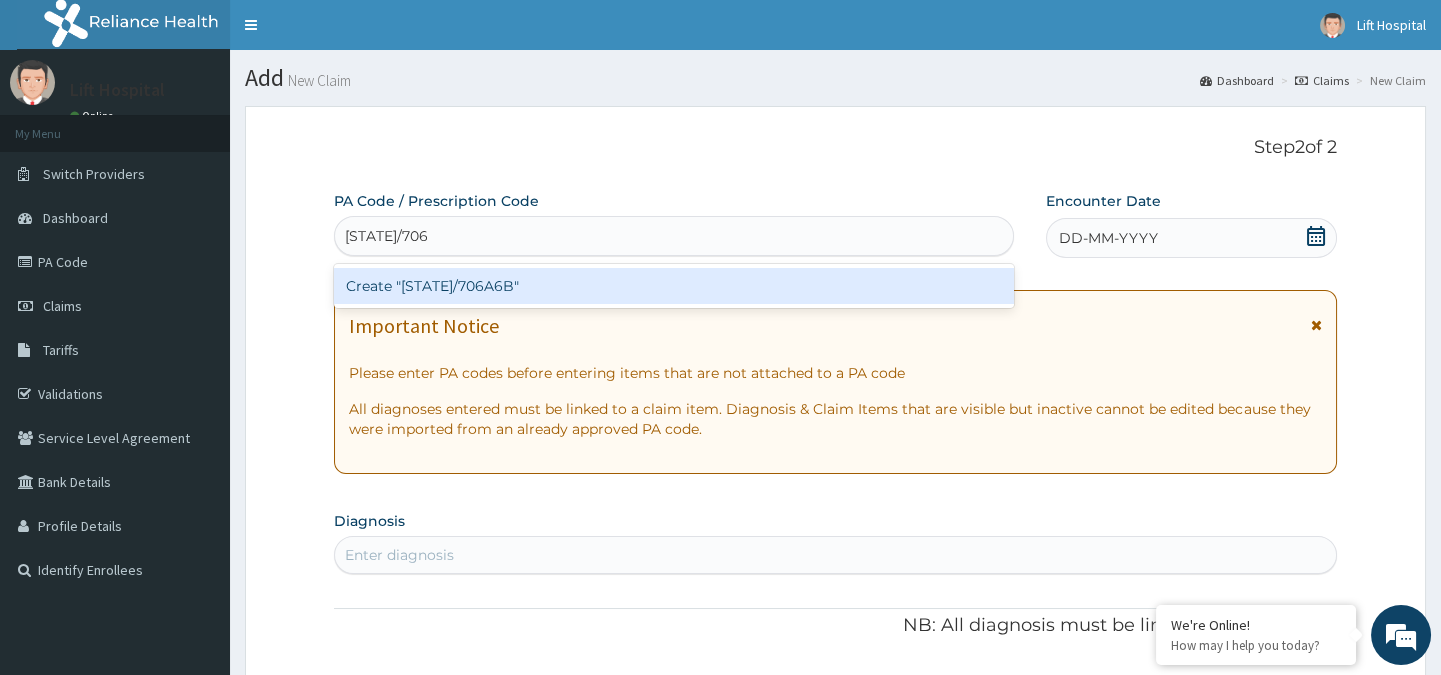 click on "Create "PA/706A6B"" at bounding box center (673, 286) 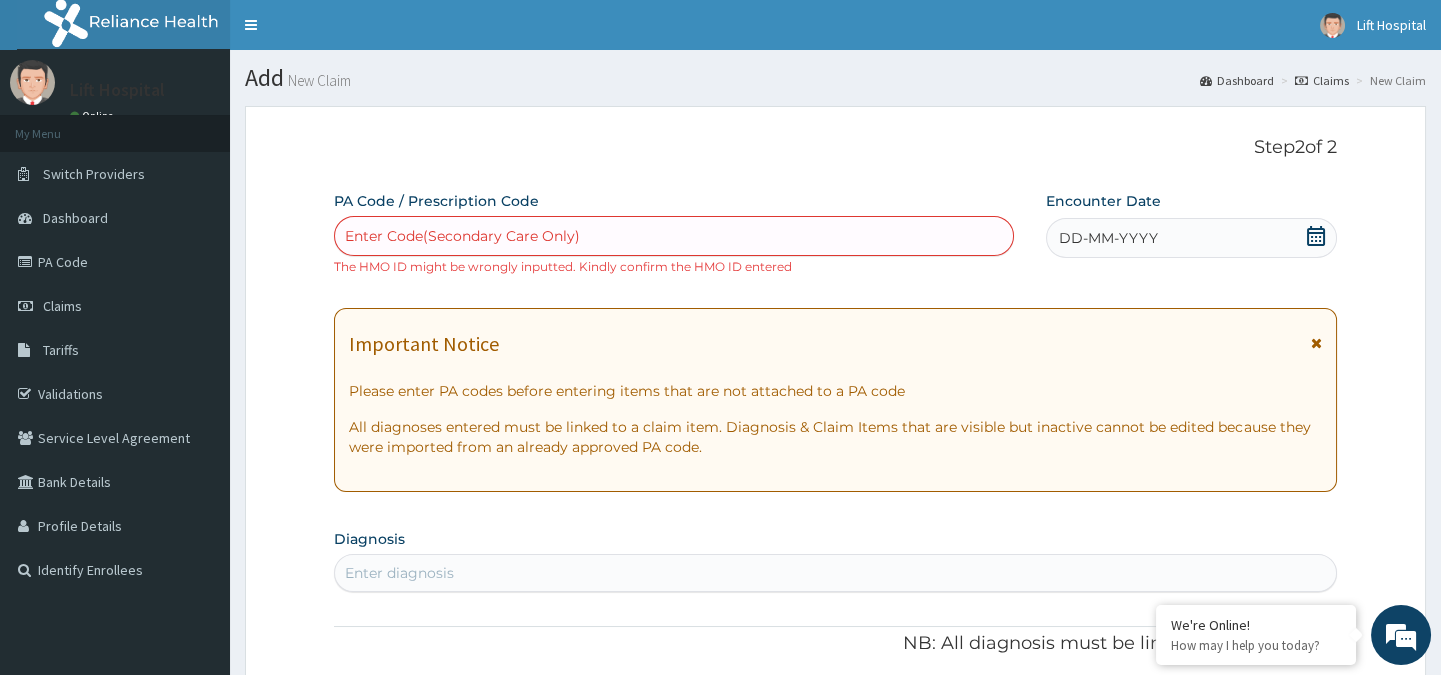 click on "DD-MM-YYYY" at bounding box center [1191, 238] 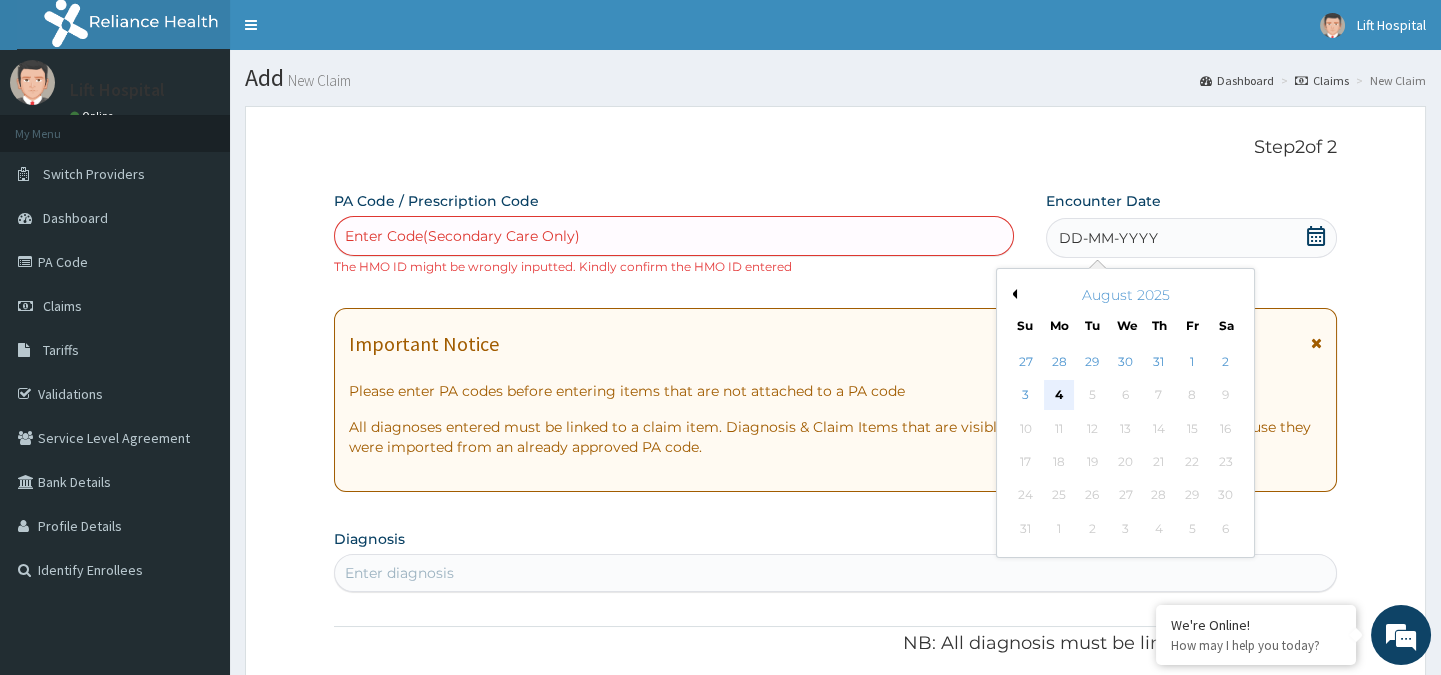 click on "4" at bounding box center (1058, 396) 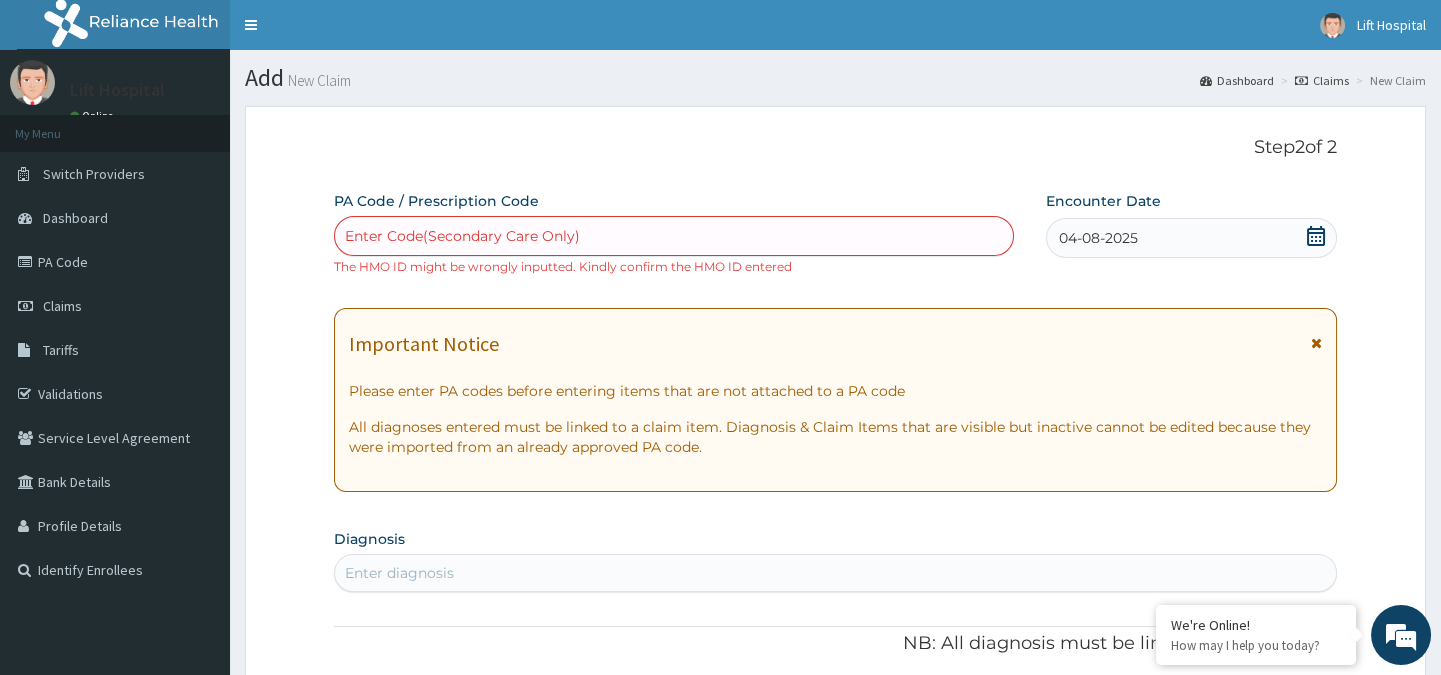 click on "Enter Code(Secondary Care Only)" at bounding box center (673, 236) 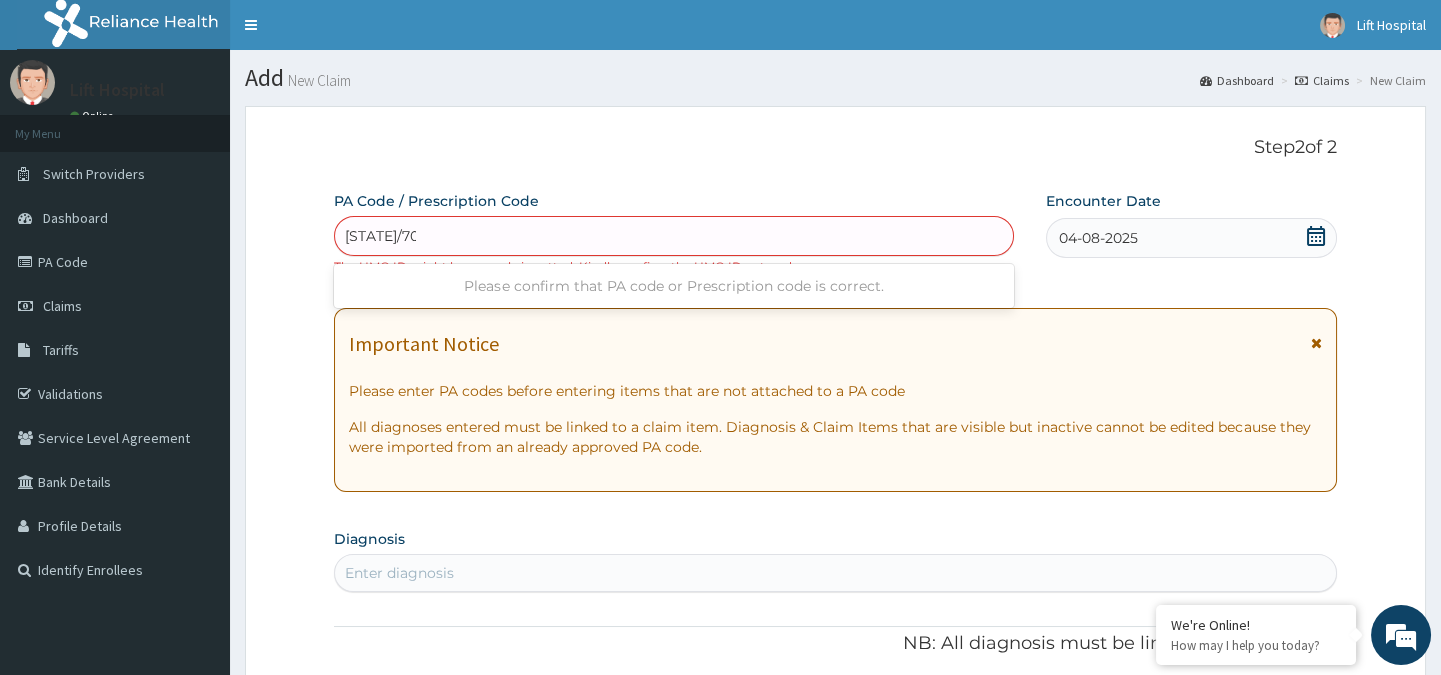 type on "PA/706A6B" 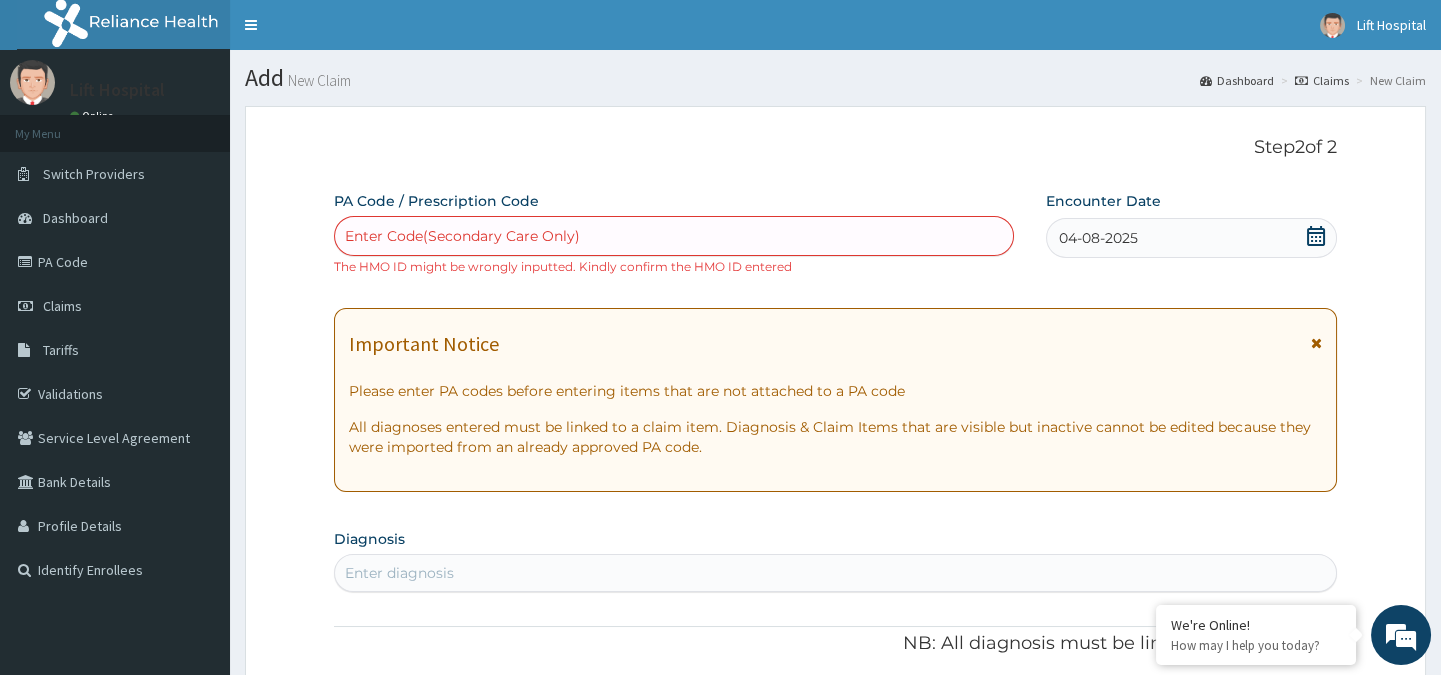 click on "Enter Code(Secondary Care Only)" at bounding box center (673, 236) 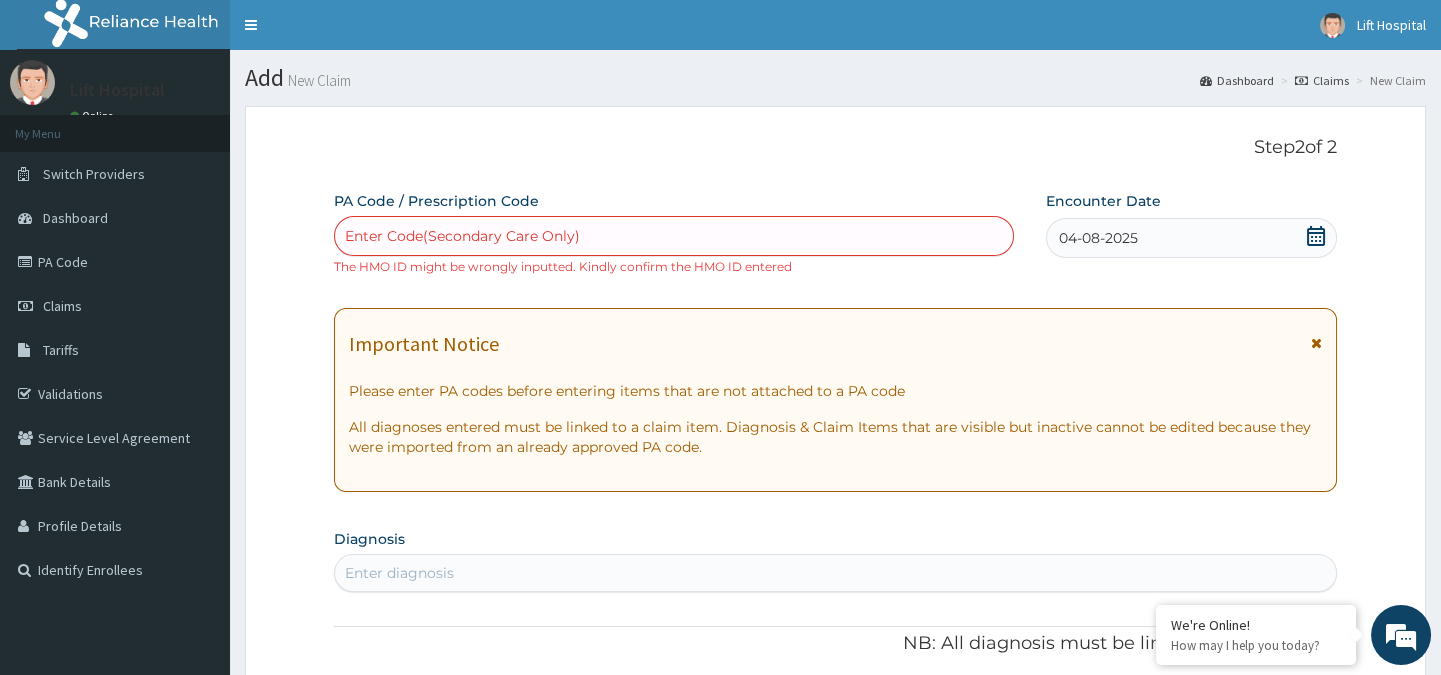 click on "Enter Code(Secondary Care Only)" at bounding box center (673, 236) 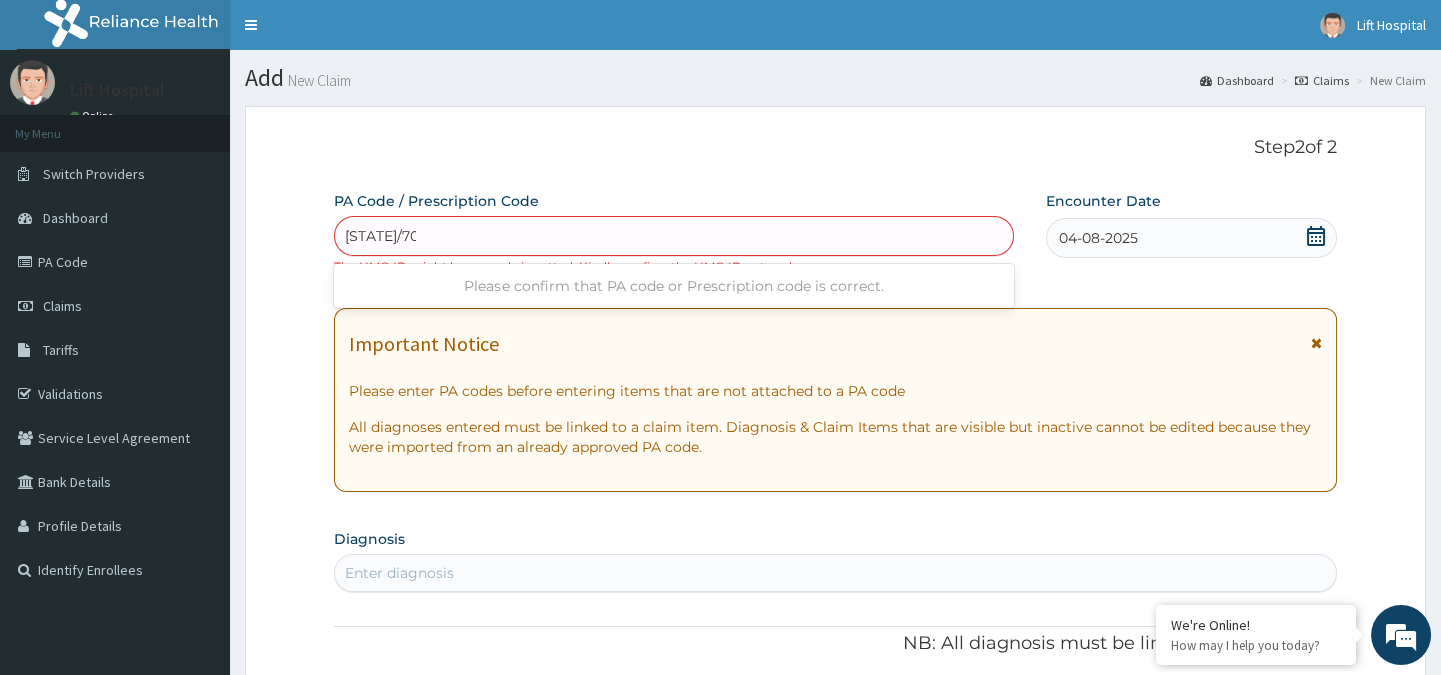 type on "PA/706A6B" 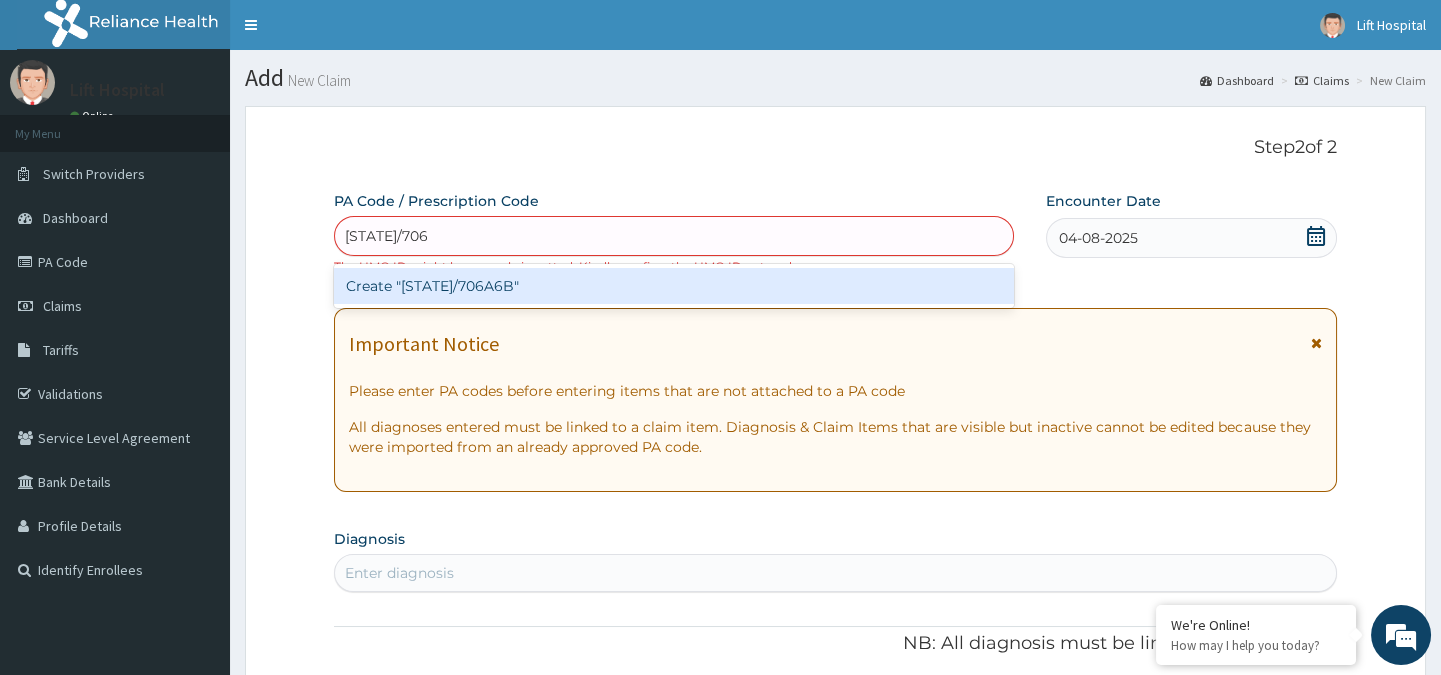 click on "Create "PA/706A6B"" at bounding box center [673, 286] 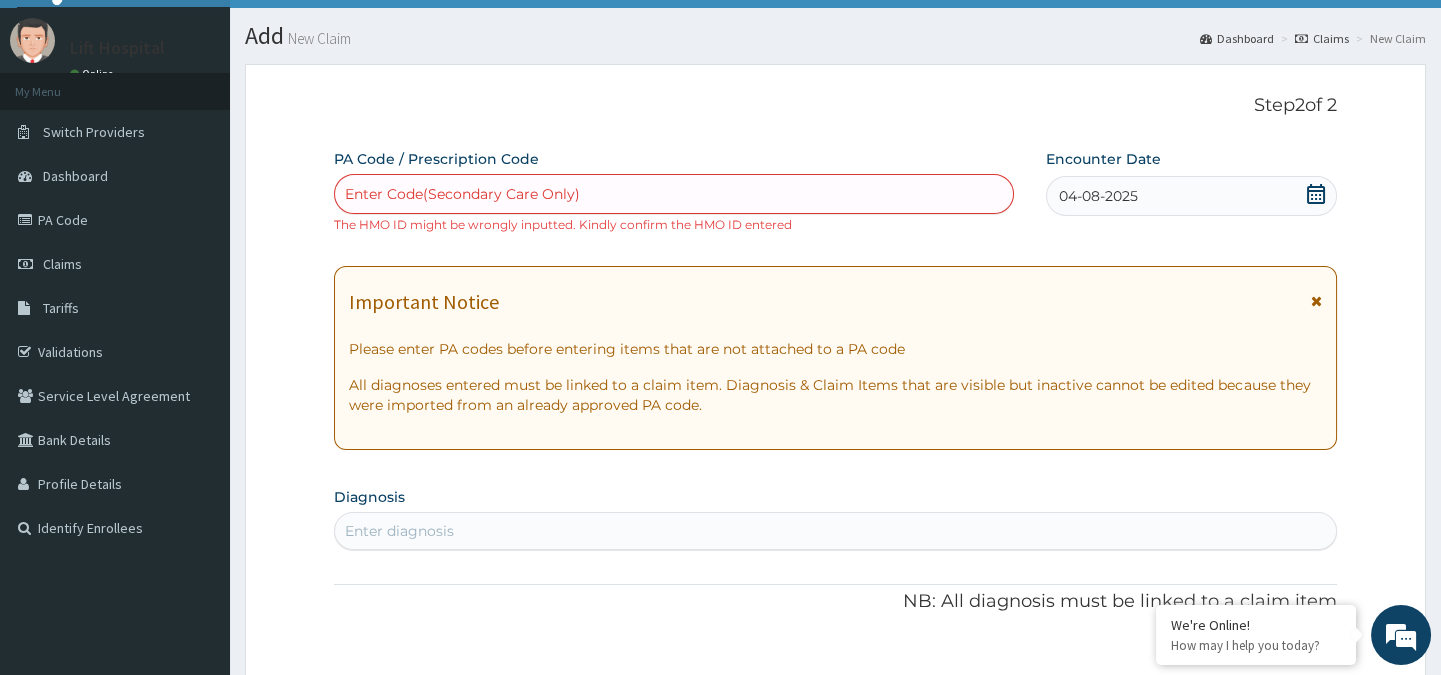 scroll, scrollTop: 0, scrollLeft: 0, axis: both 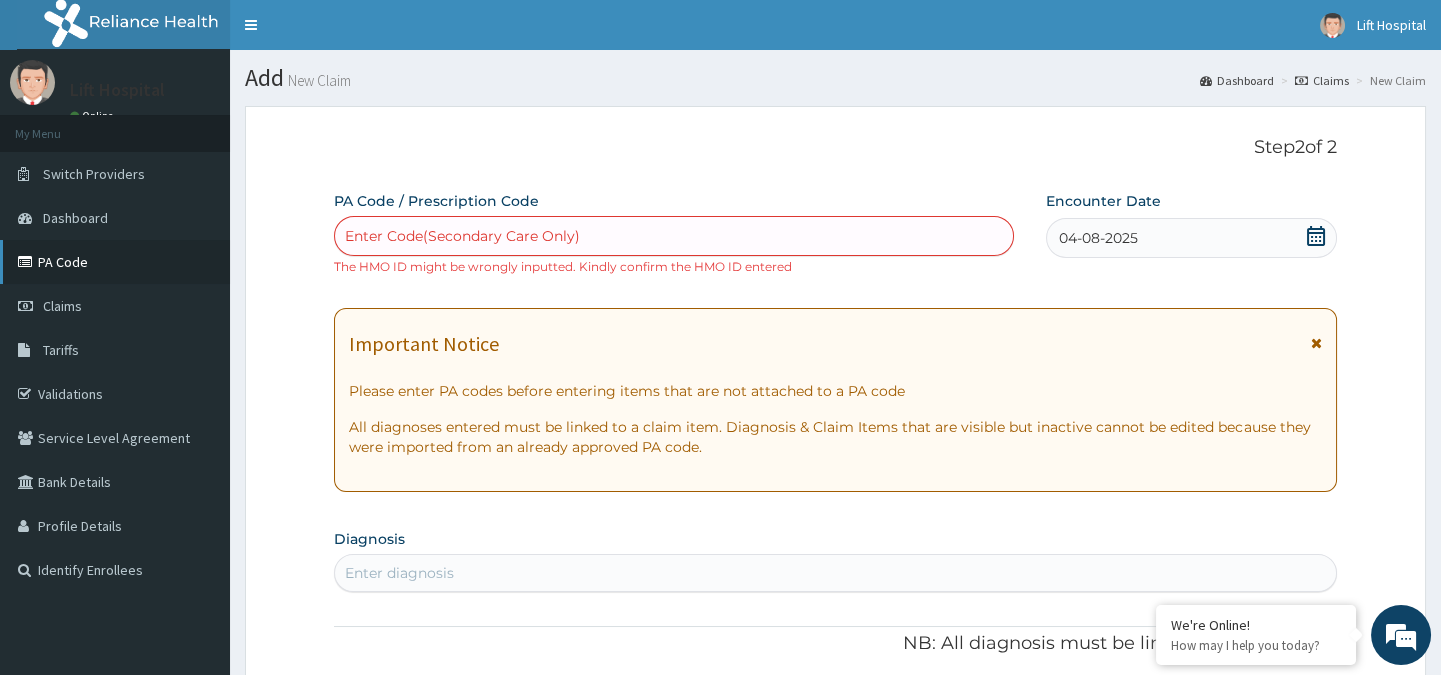 click on "PA Code" at bounding box center (115, 262) 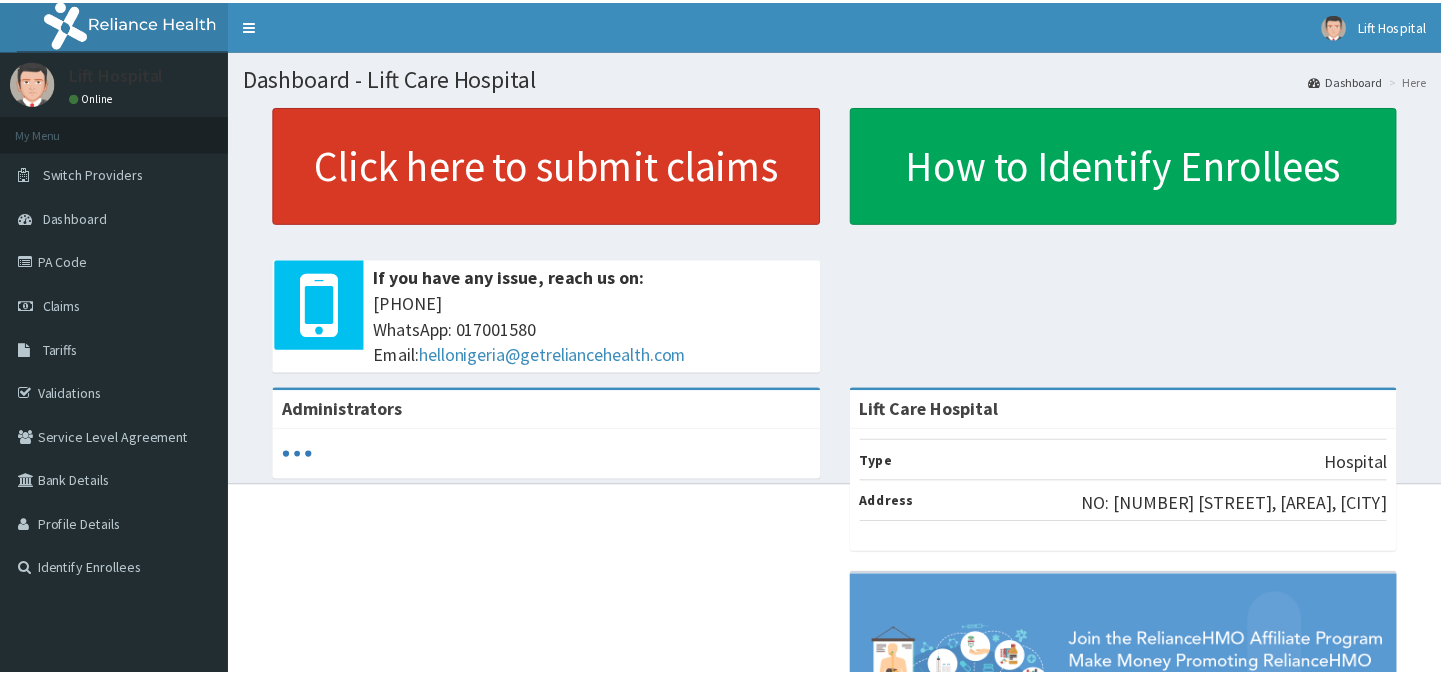 scroll, scrollTop: 0, scrollLeft: 0, axis: both 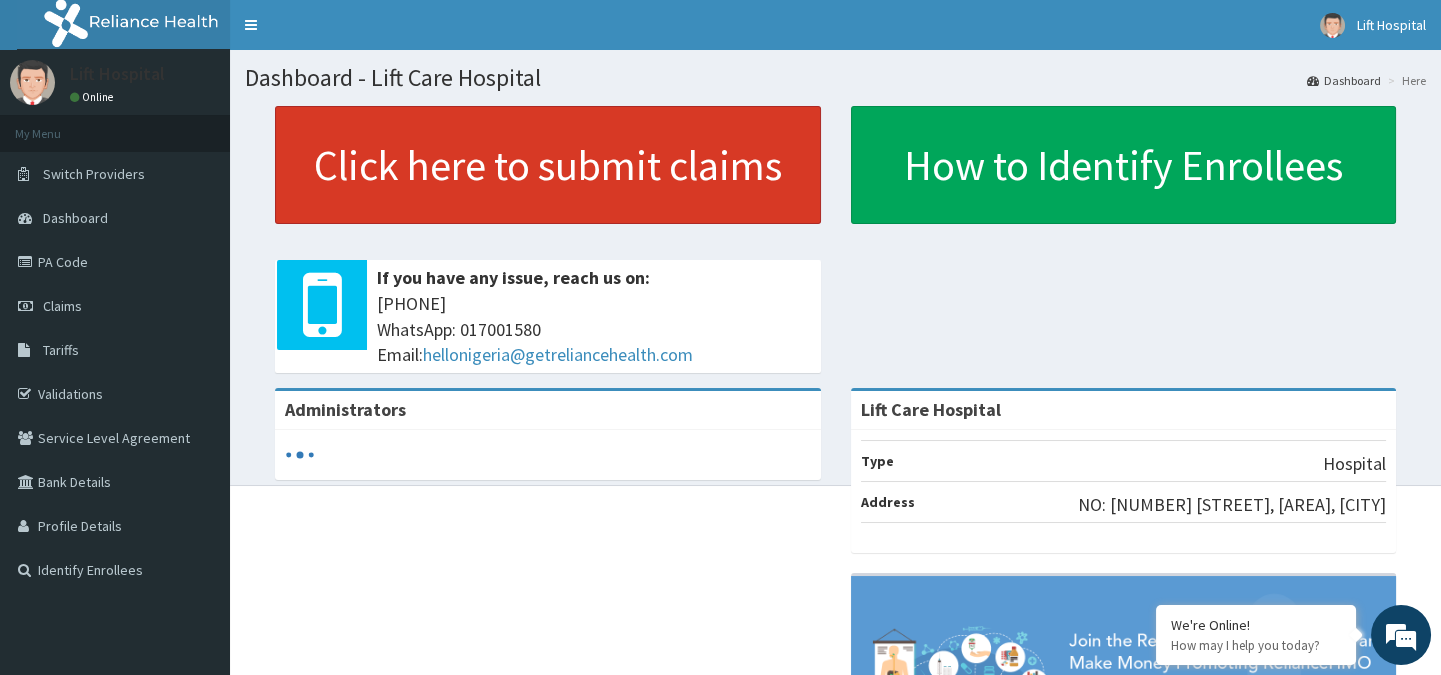 click on "Click here to submit claims" at bounding box center [548, 165] 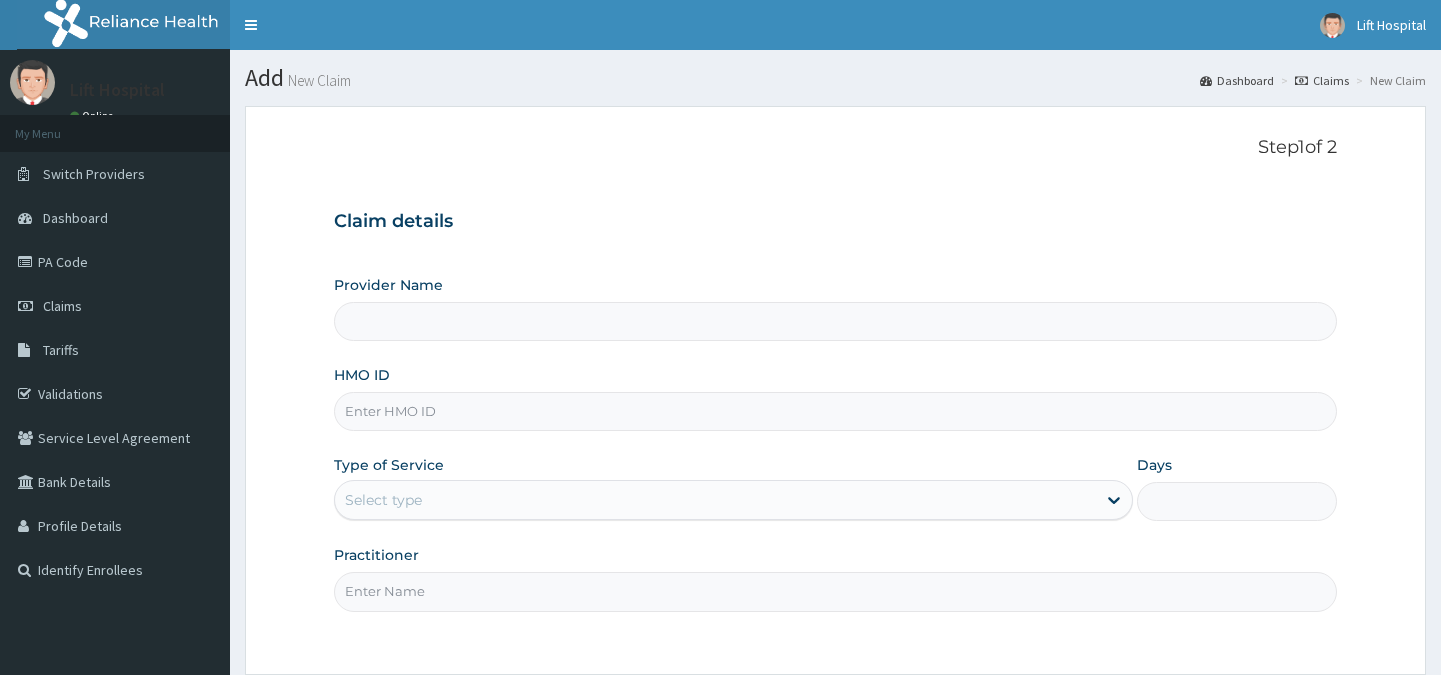 scroll, scrollTop: 0, scrollLeft: 0, axis: both 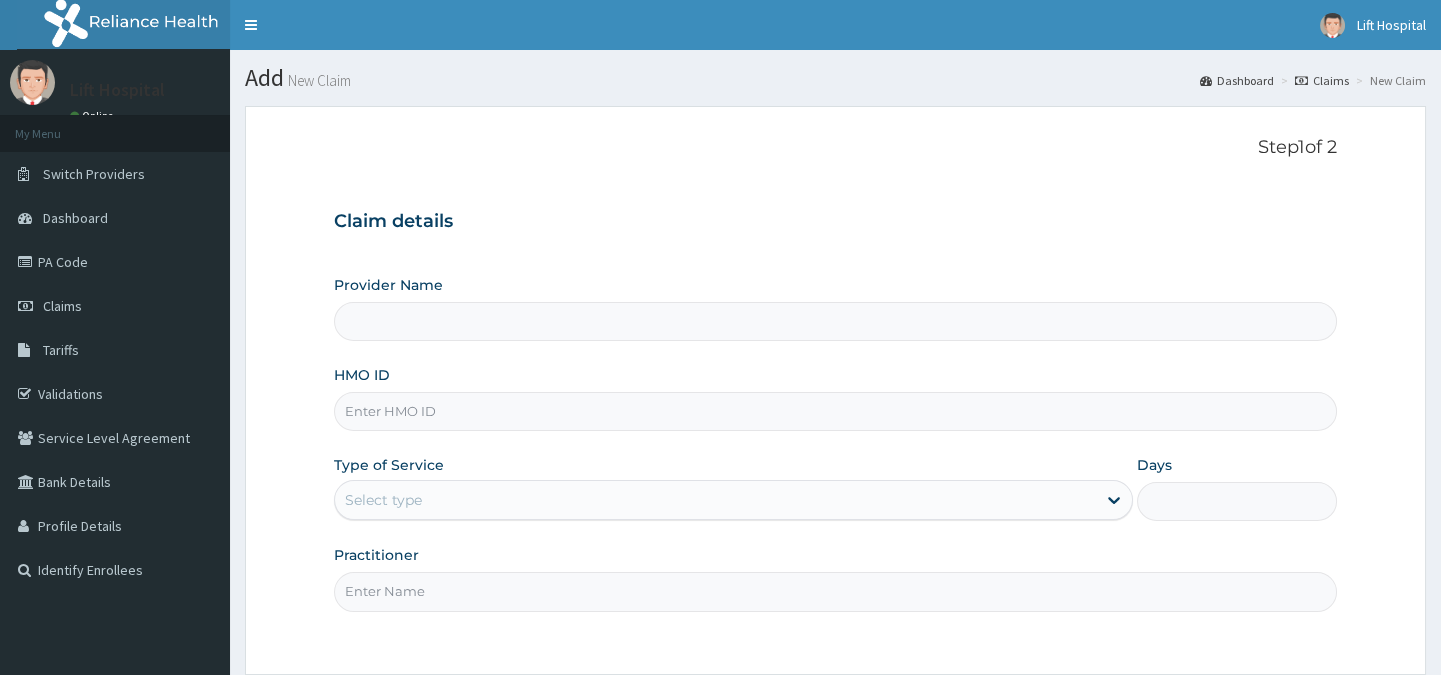 type on "Lift Care Hospital" 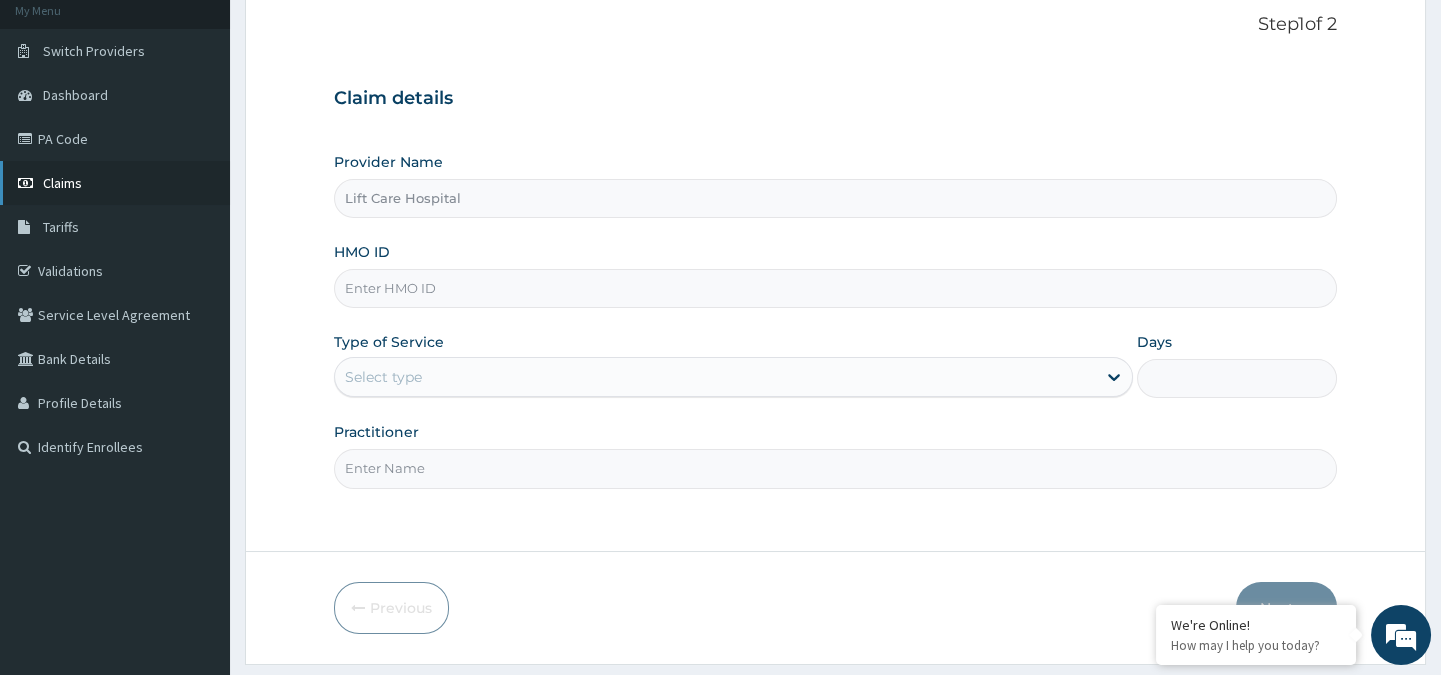 scroll, scrollTop: 178, scrollLeft: 0, axis: vertical 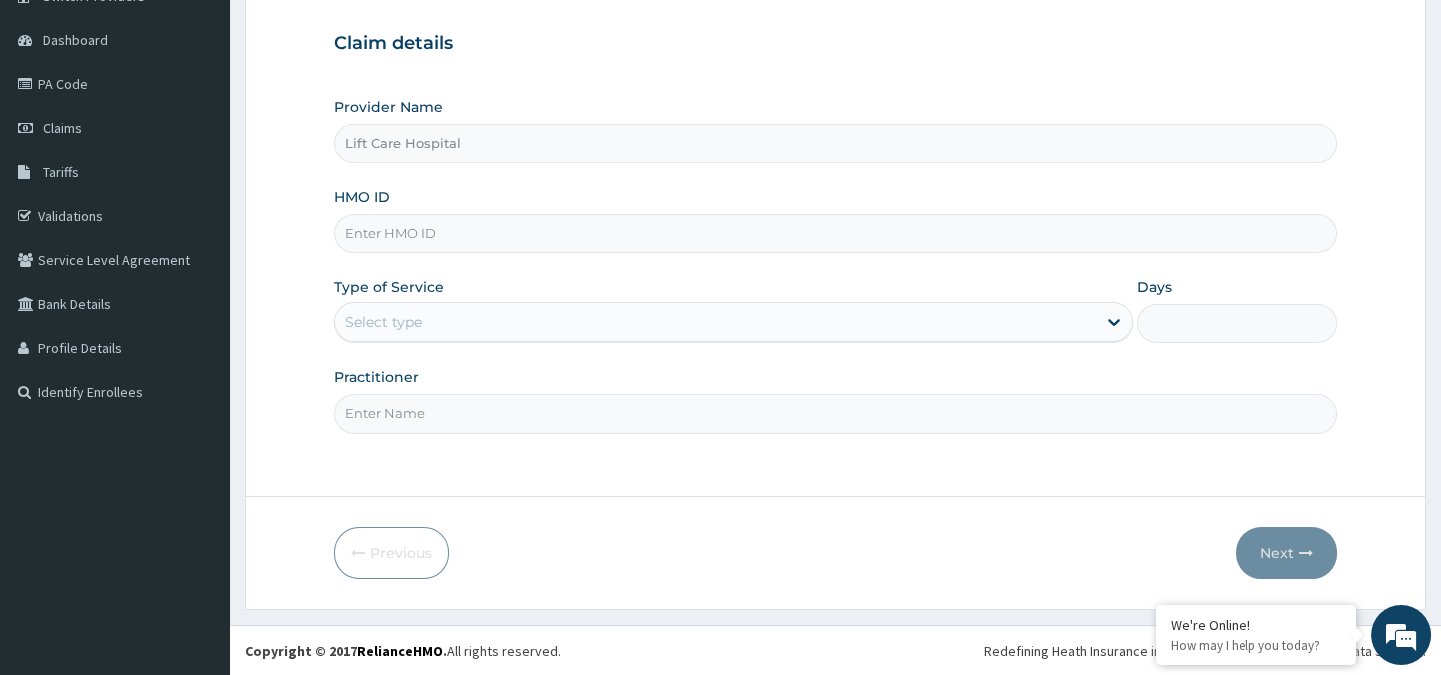 click on "HMO ID" at bounding box center [835, 233] 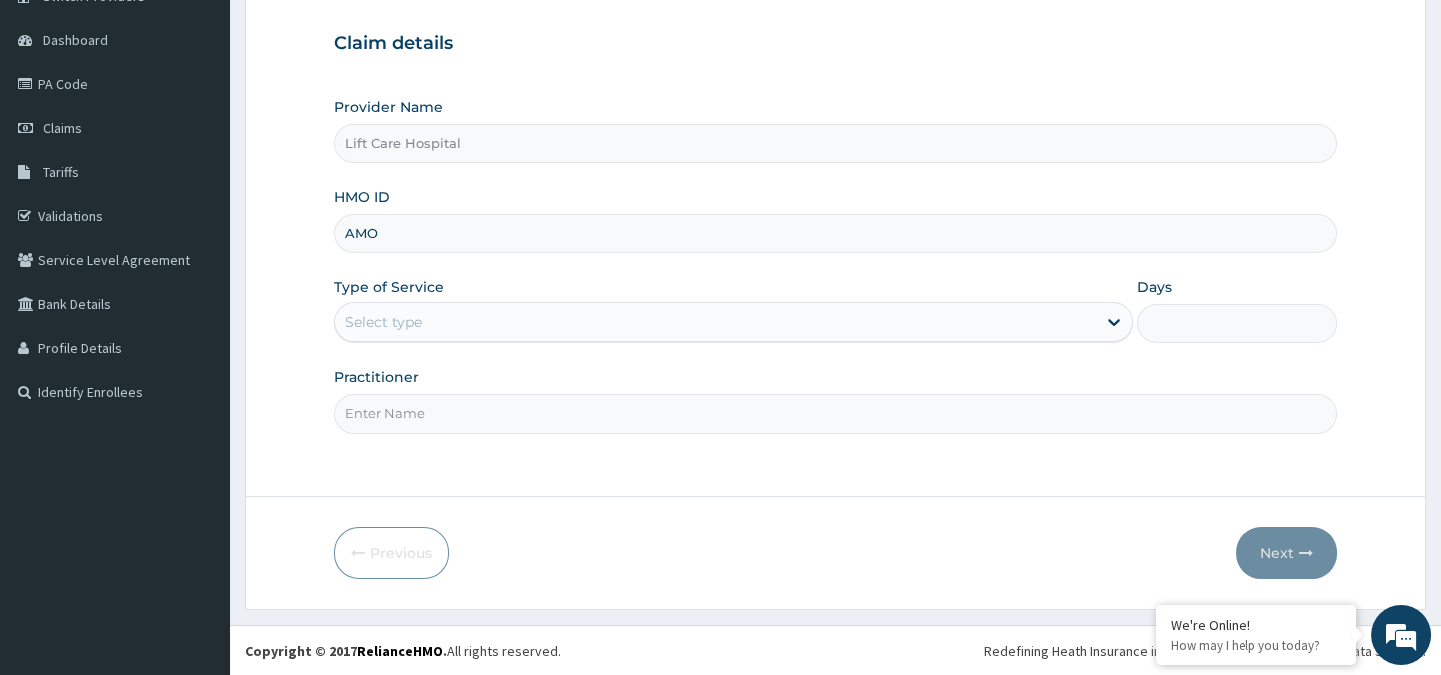 scroll, scrollTop: 0, scrollLeft: 0, axis: both 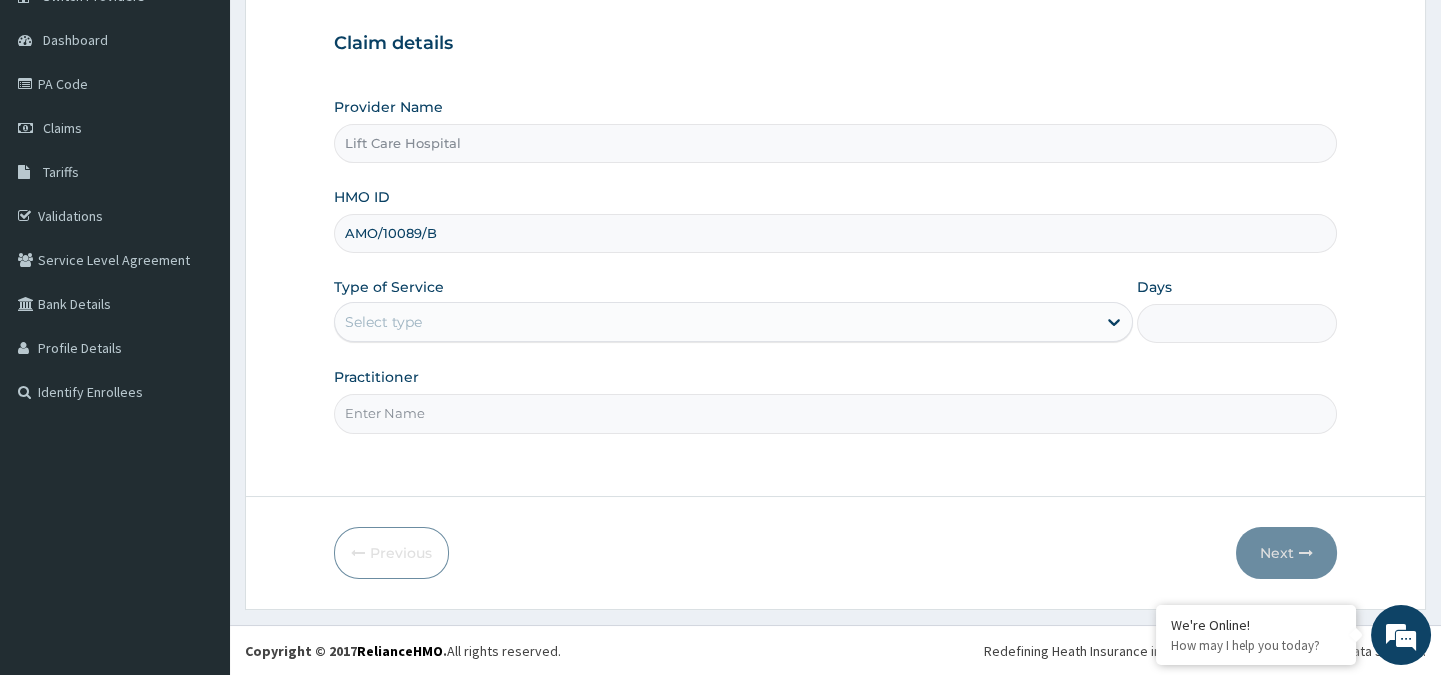 type on "AMO/10089/B" 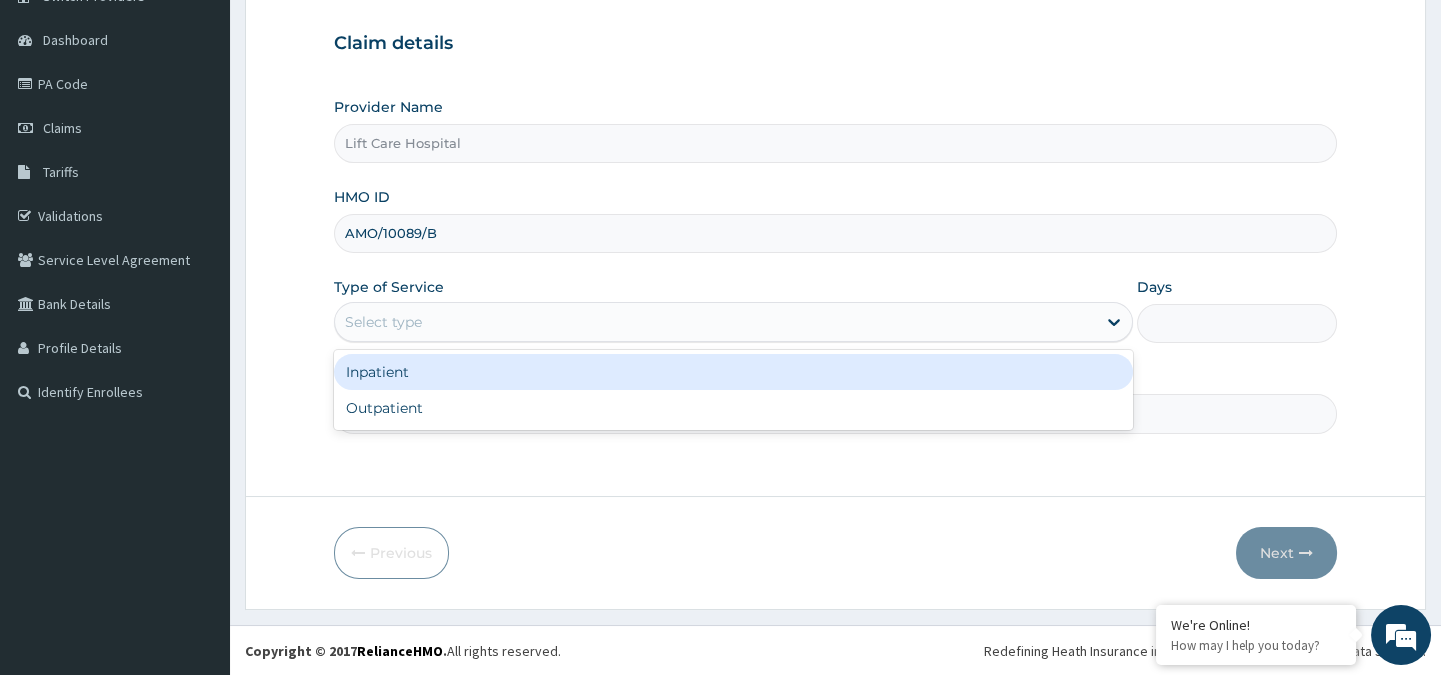 click on "Select type" at bounding box center (715, 322) 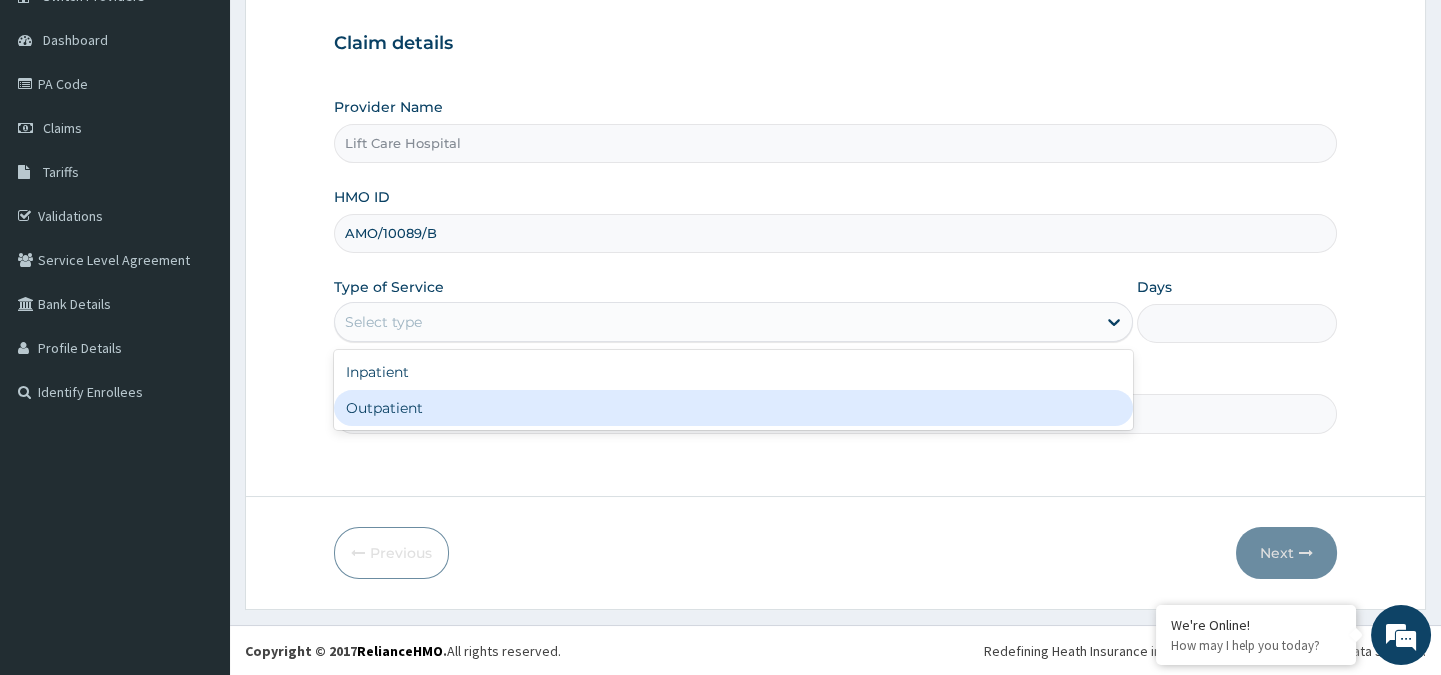 drag, startPoint x: 440, startPoint y: 425, endPoint x: 454, endPoint y: 409, distance: 21.260292 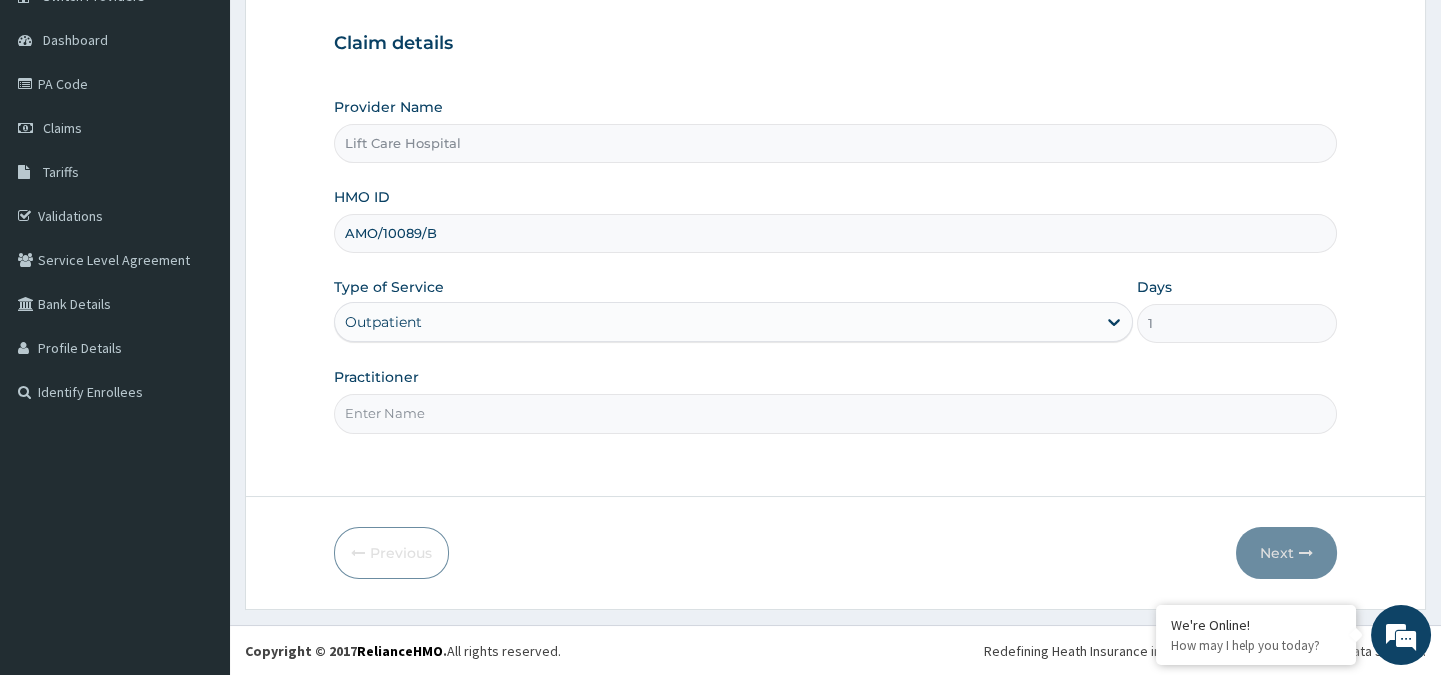 click on "Practitioner" at bounding box center [835, 413] 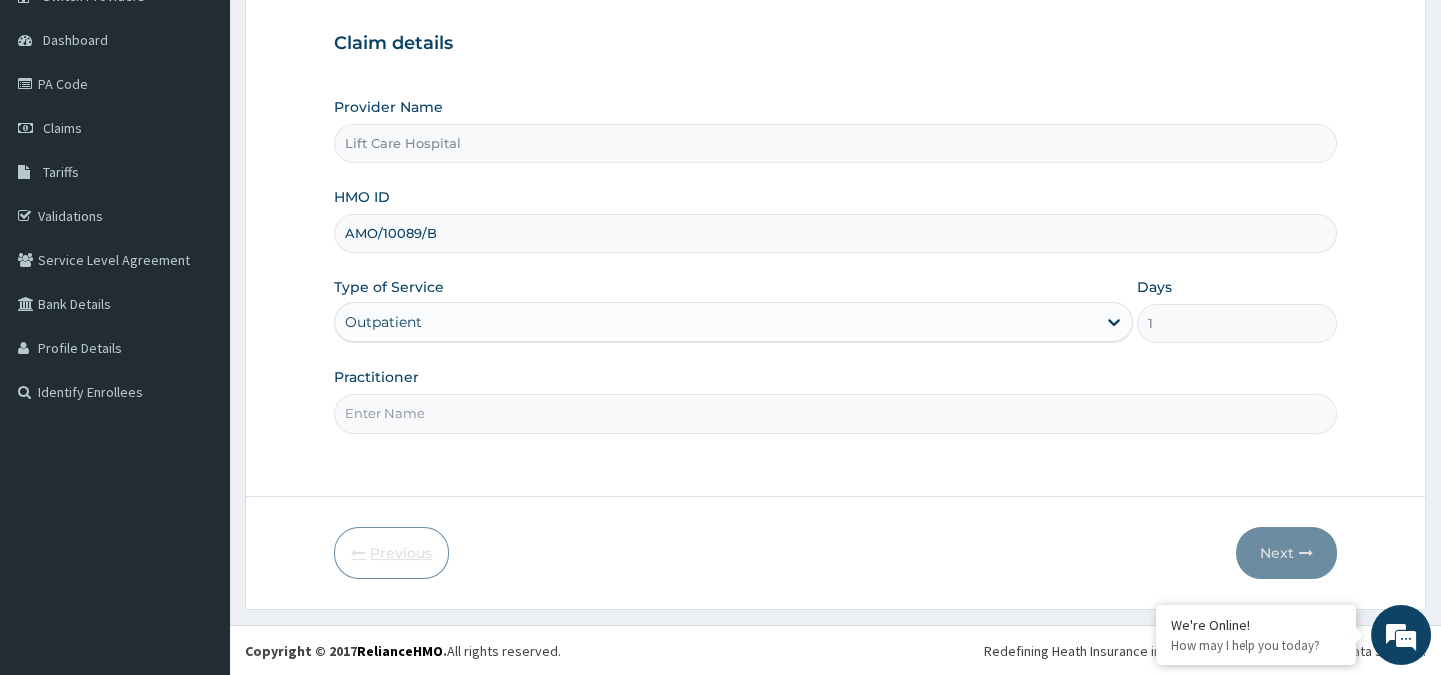 type on "[TITLE] [LAST]" 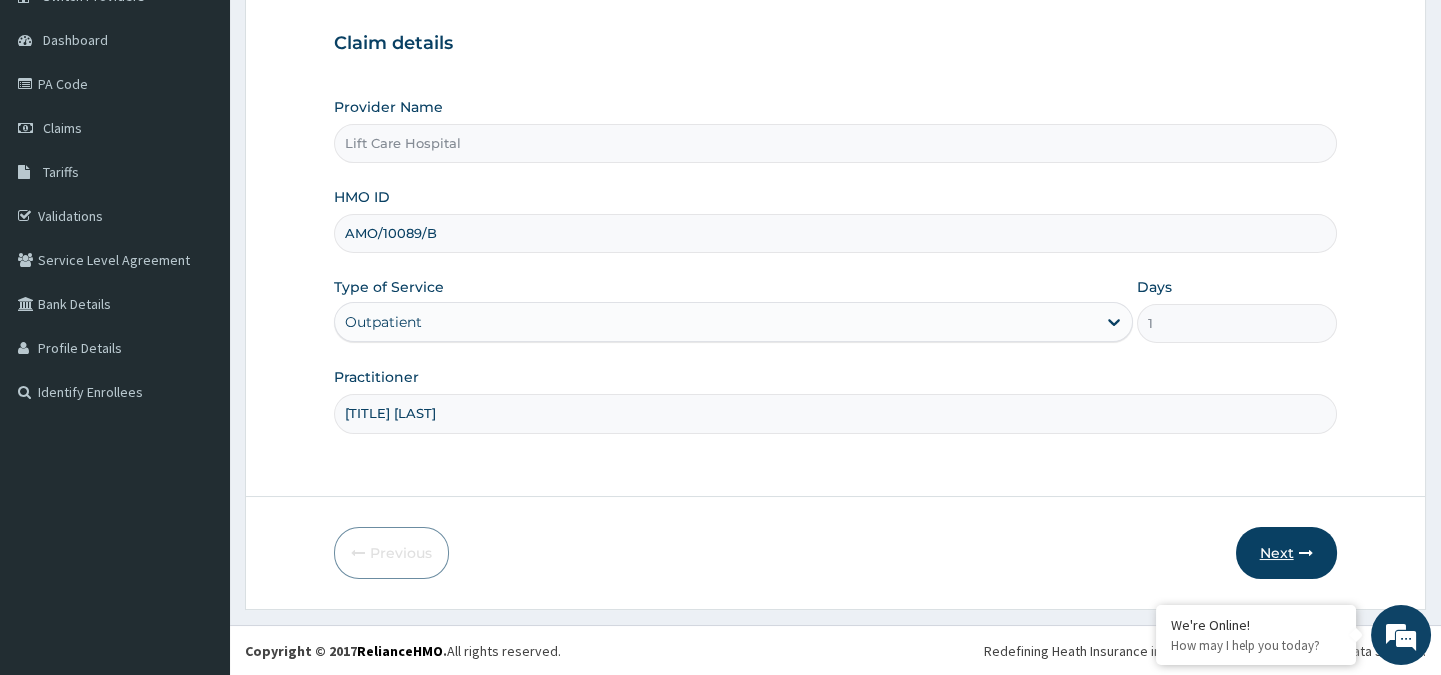 click on "Next" at bounding box center [1286, 553] 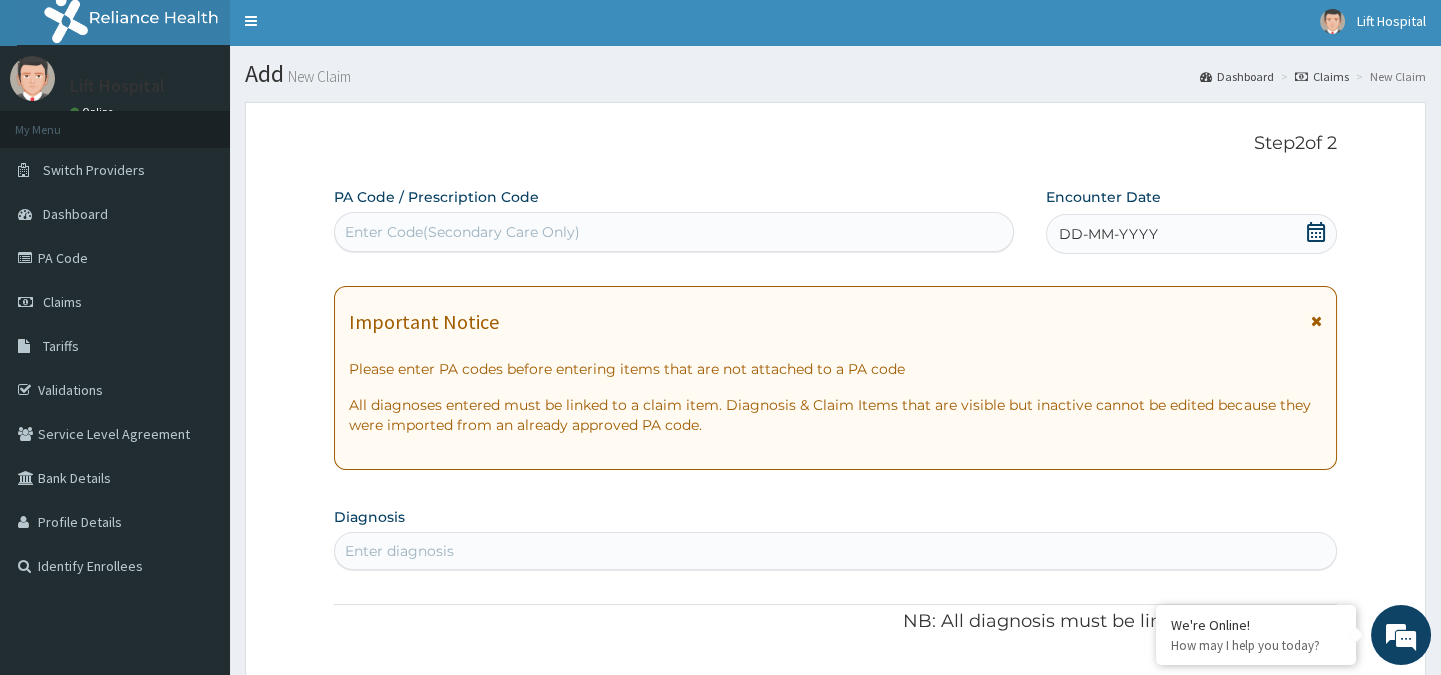 scroll, scrollTop: 0, scrollLeft: 0, axis: both 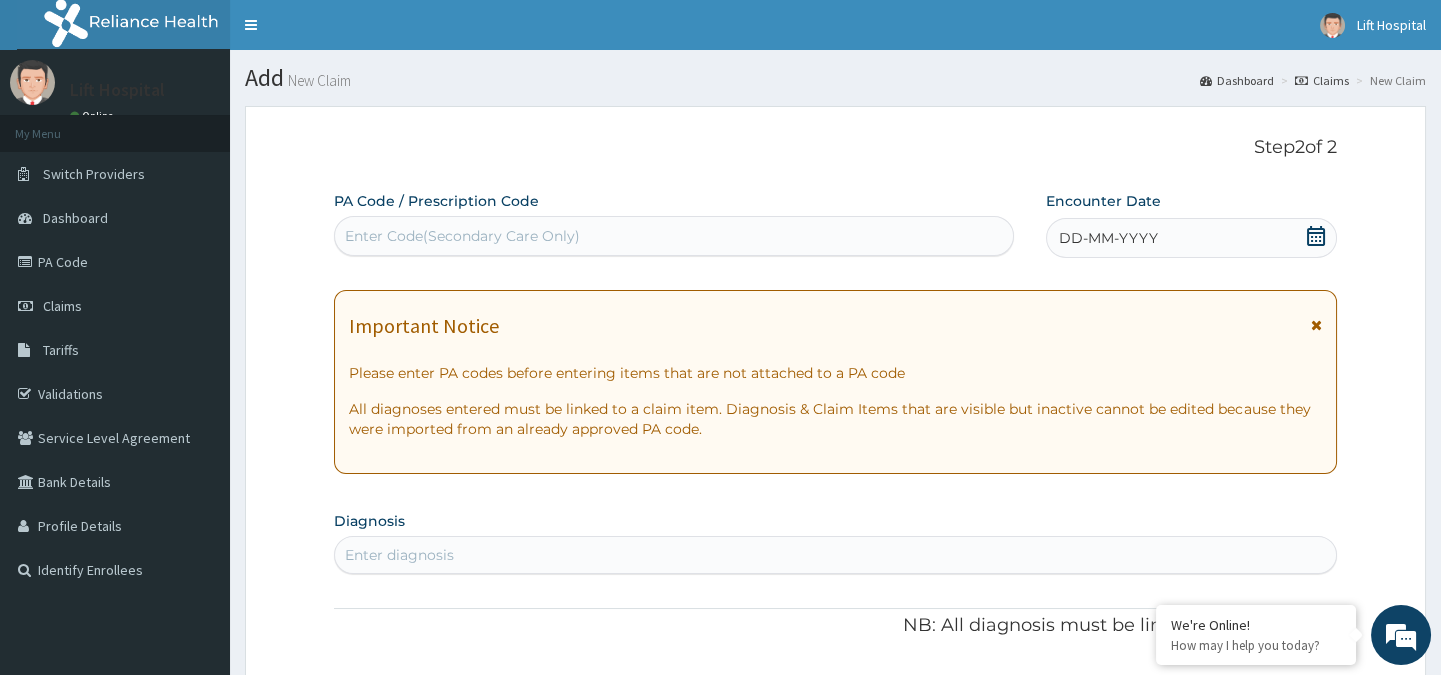 click on "Enter Code(Secondary Care Only)" at bounding box center [673, 236] 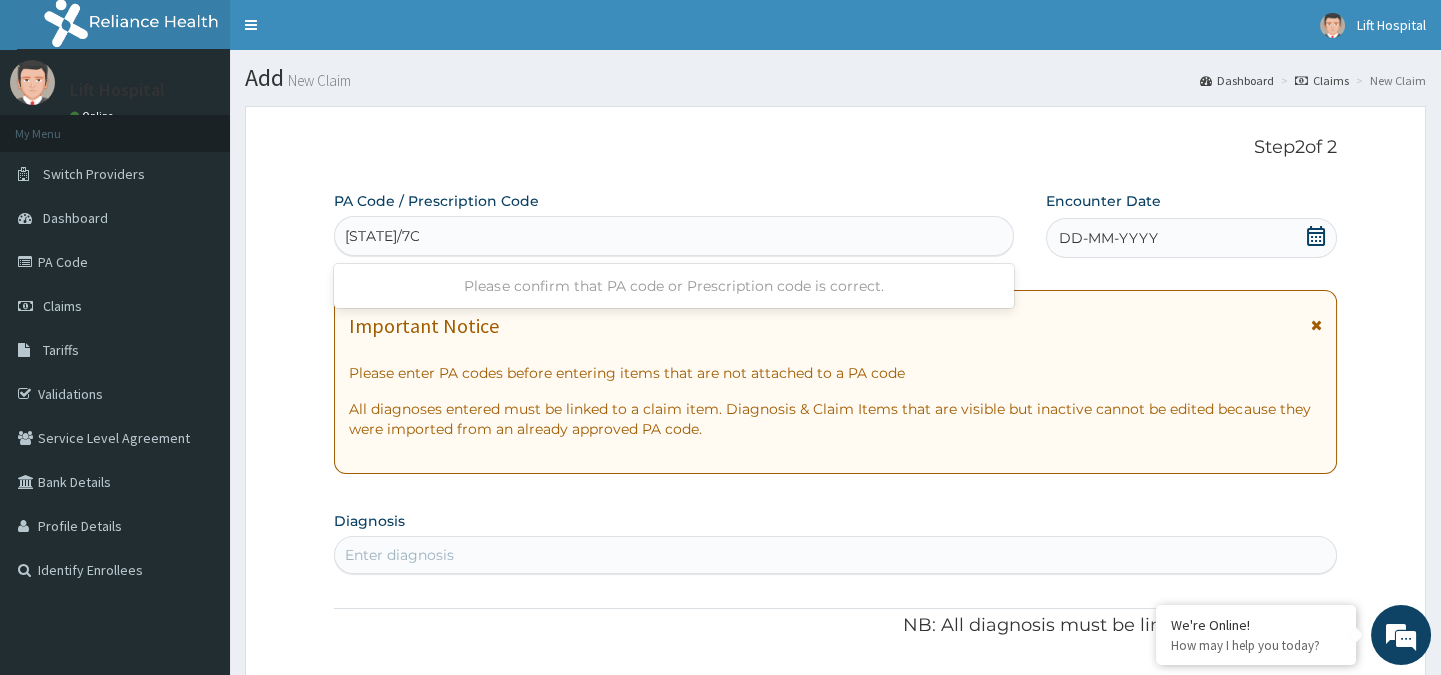 type on "[STATE]/7O6A6B" 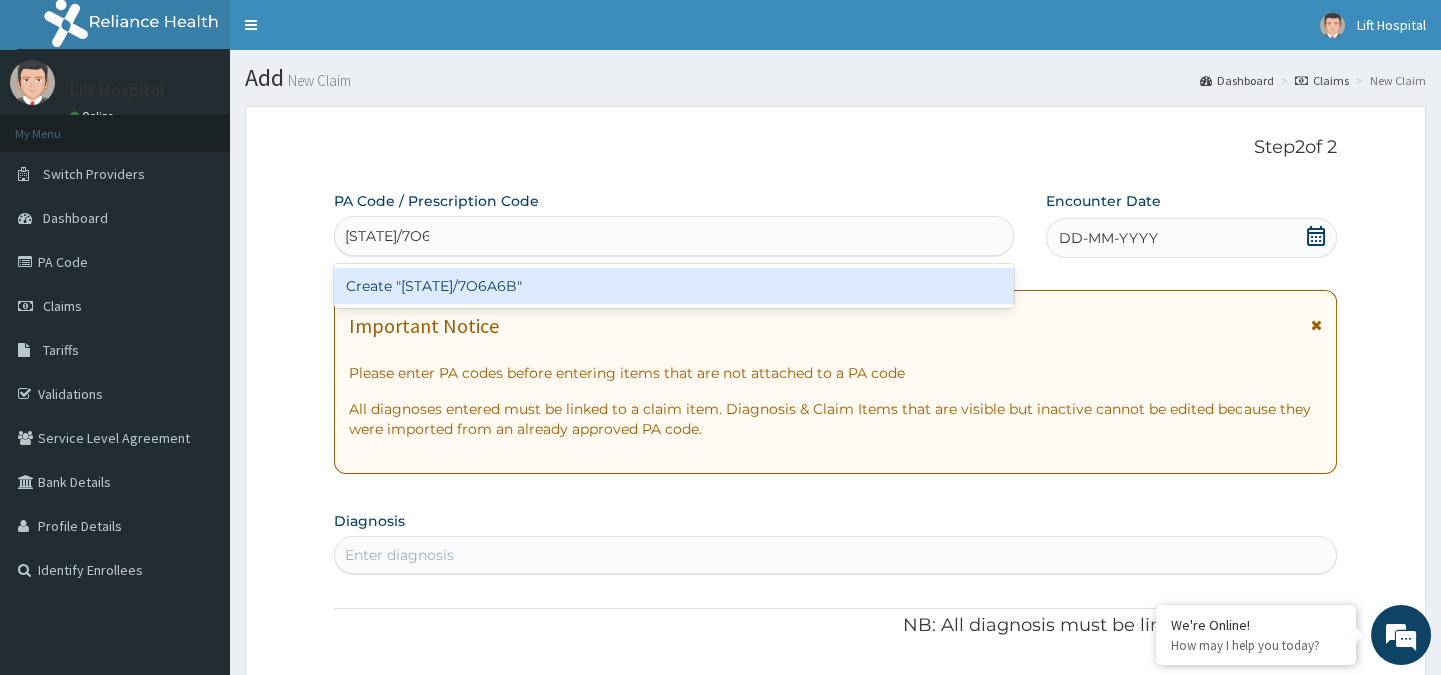 click on "Create "[STATE]/7O6A6B"" at bounding box center (673, 286) 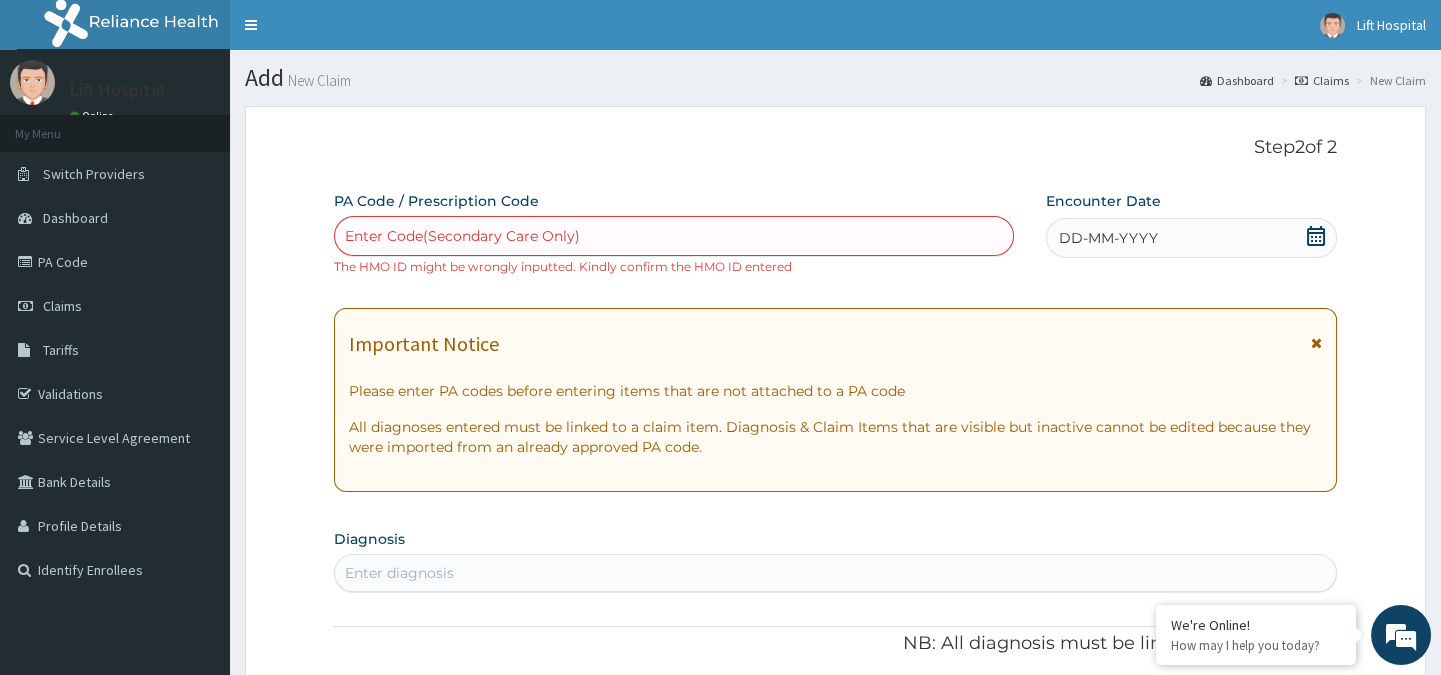 click on "DD-MM-YYYY" at bounding box center (1108, 238) 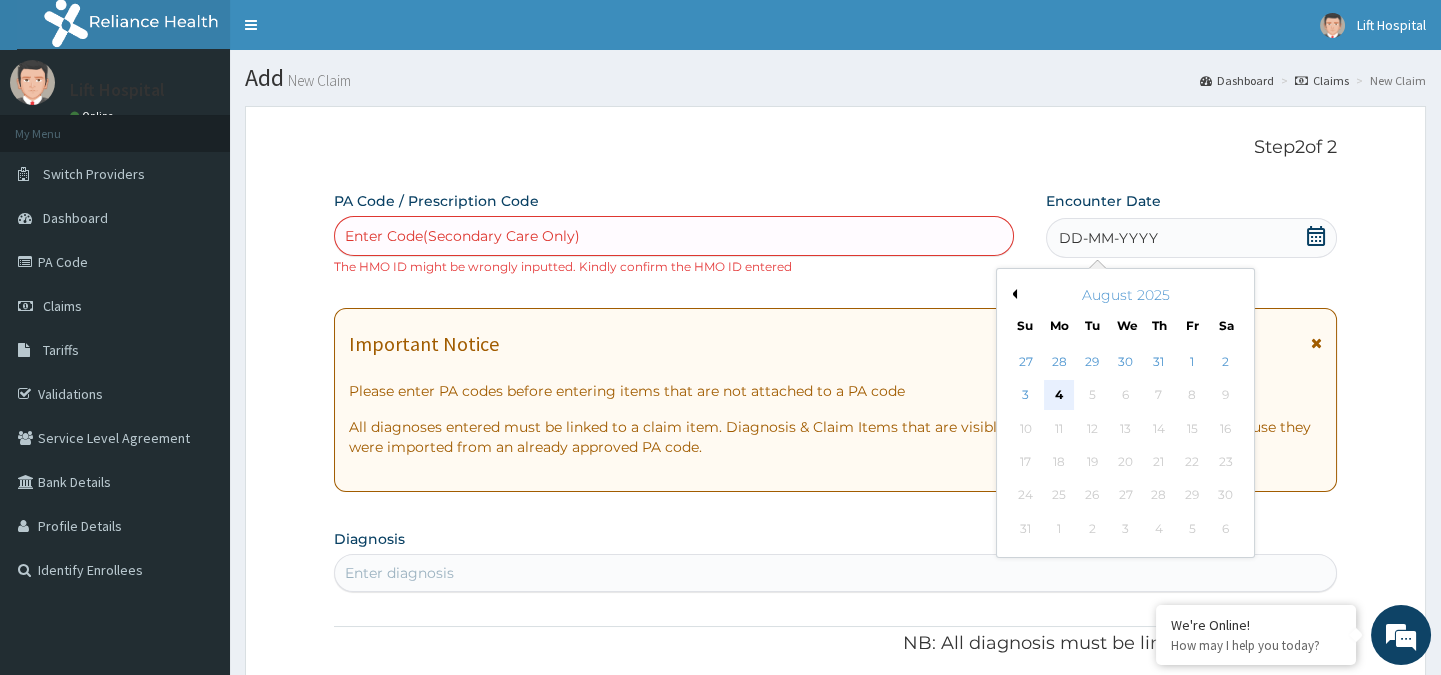 click on "4" at bounding box center (1058, 396) 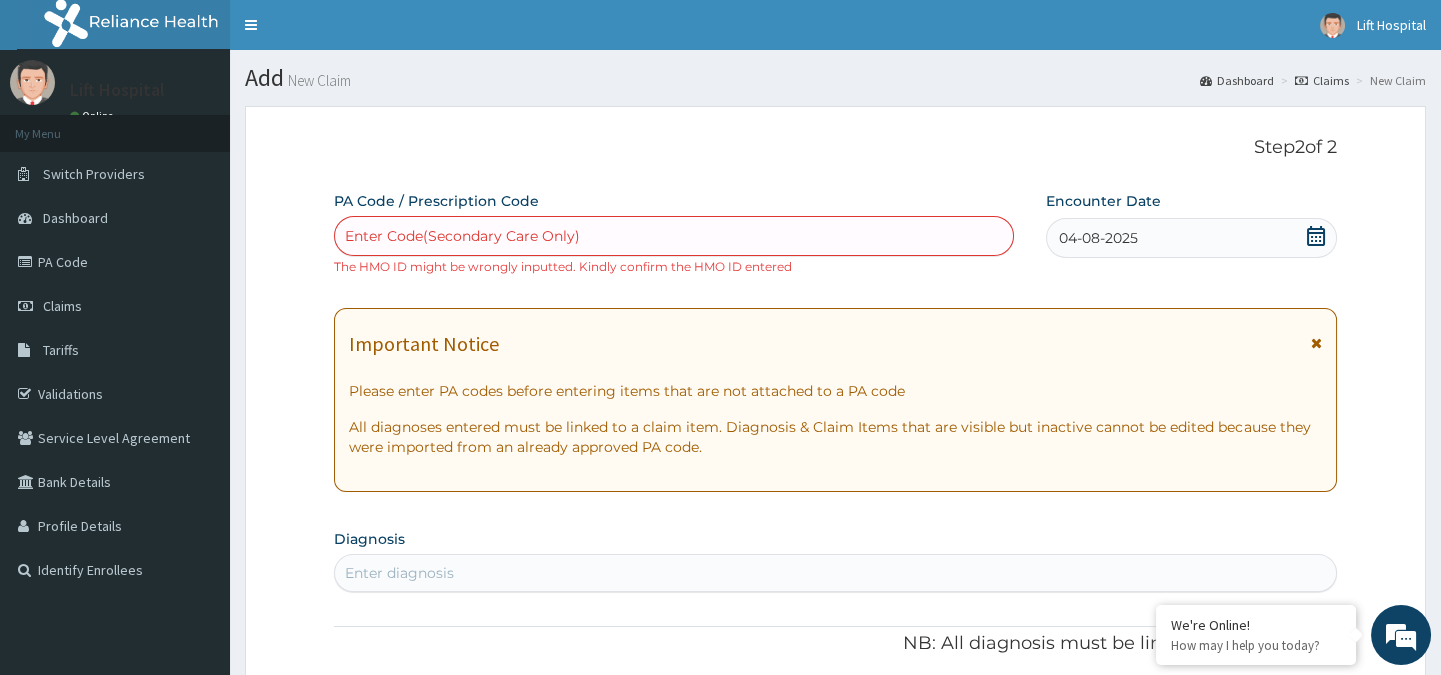 click on "Enter Code(Secondary Care Only)" at bounding box center [673, 236] 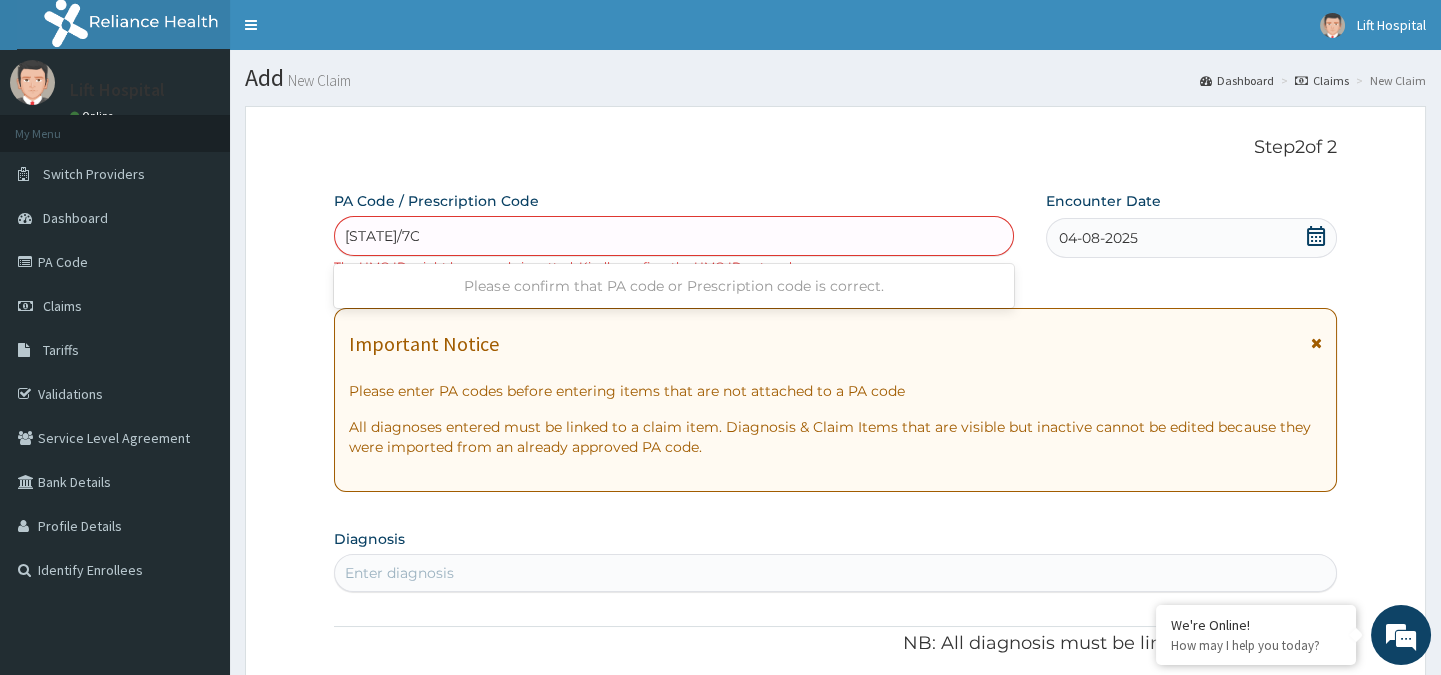 type on "[STATE]/7O6A6B" 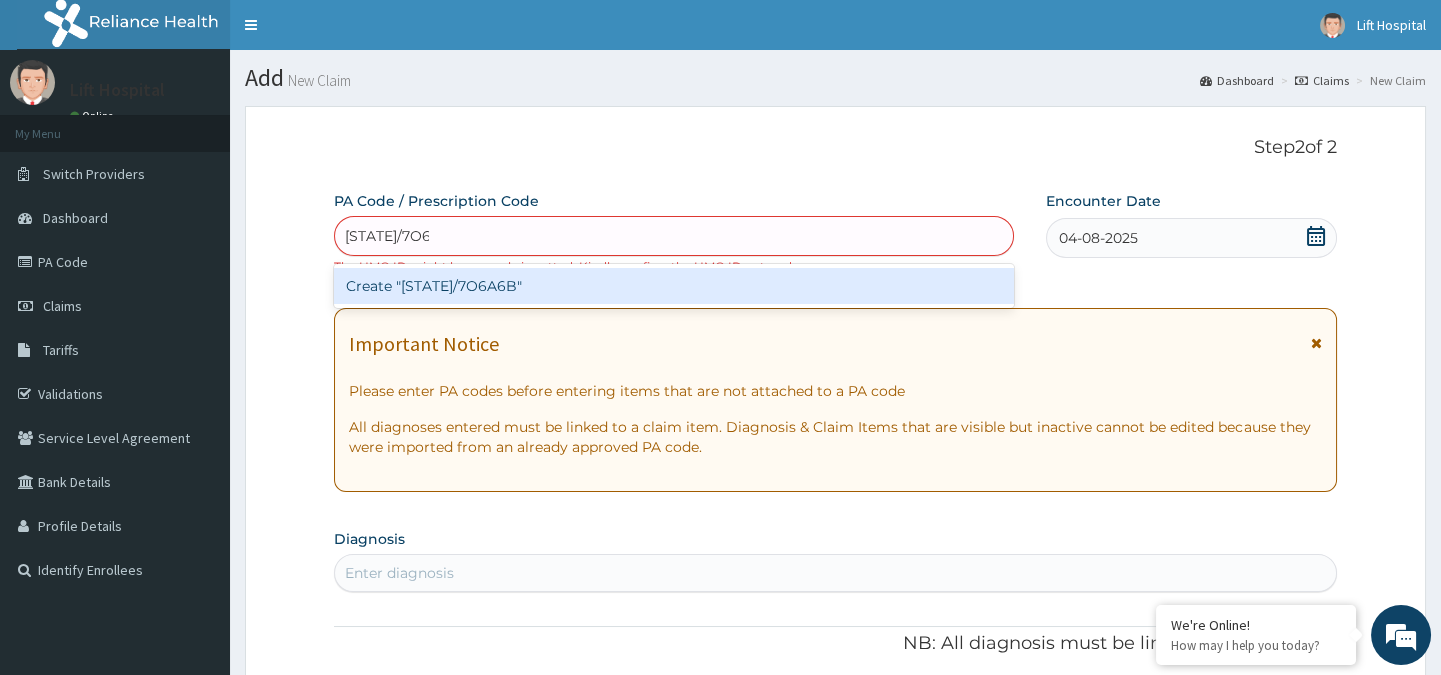 click on "Create "[STATE]/7O6A6B"" at bounding box center [673, 286] 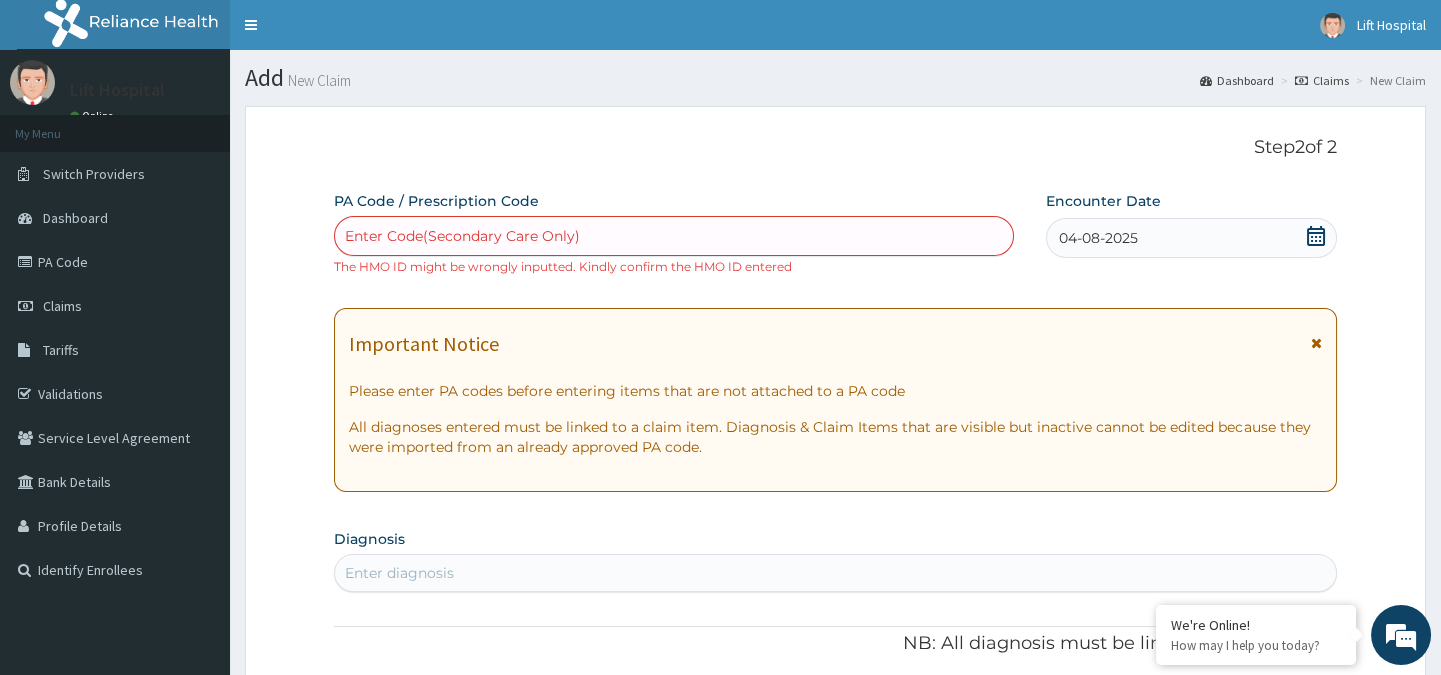 click on "Enter Code(Secondary Care Only)" at bounding box center [673, 236] 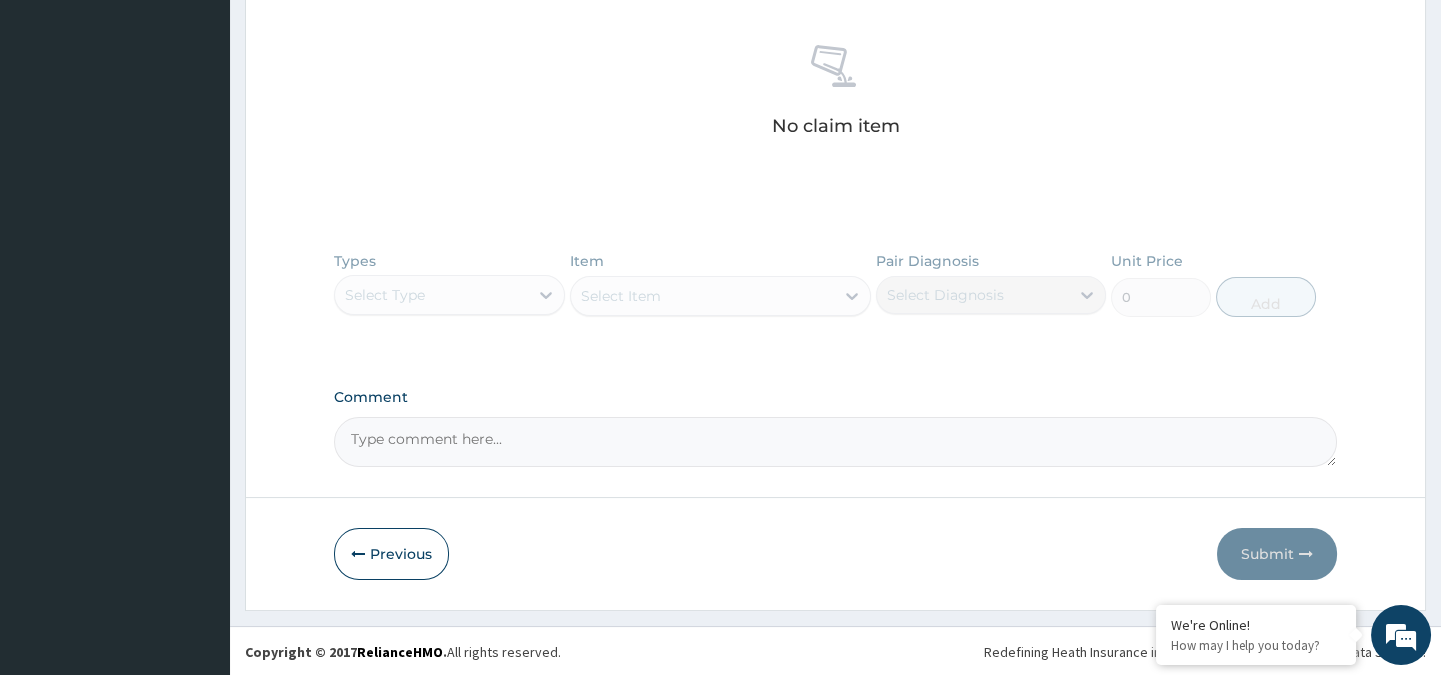 scroll, scrollTop: 778, scrollLeft: 0, axis: vertical 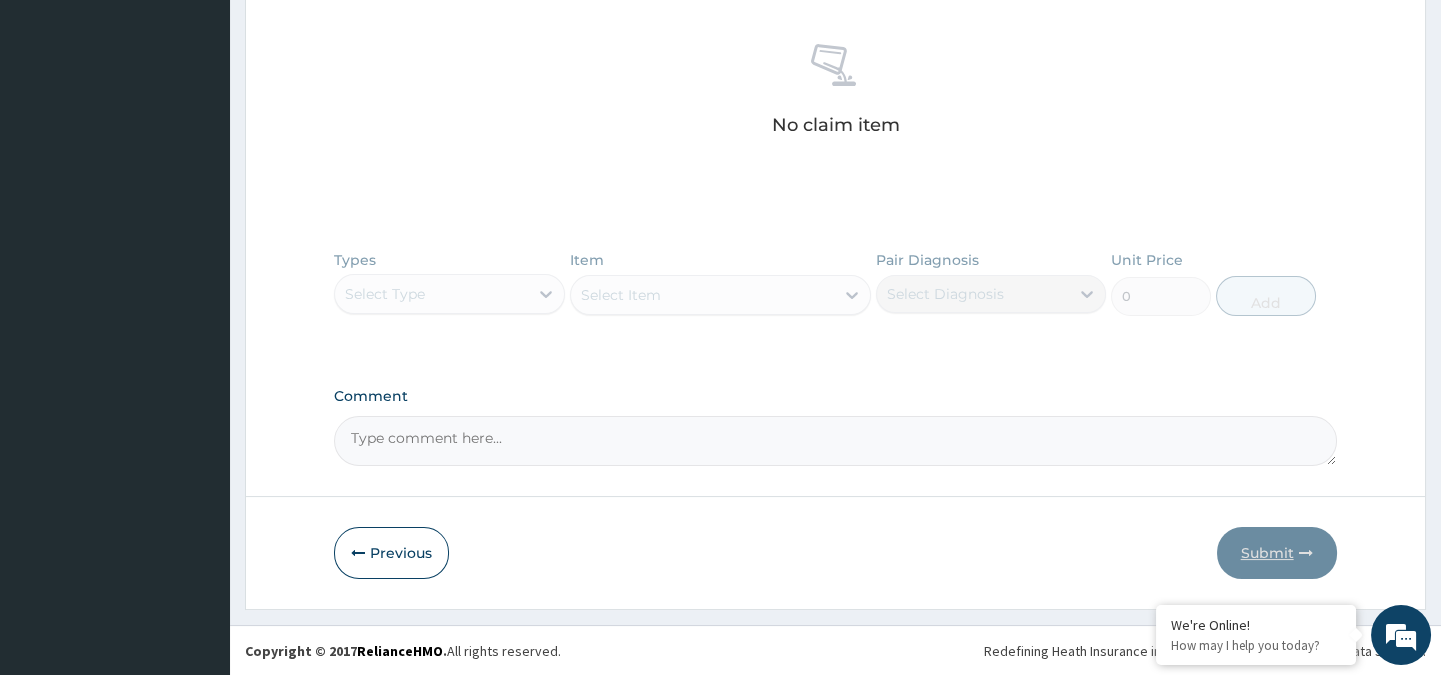 type on "AMO/10089/B" 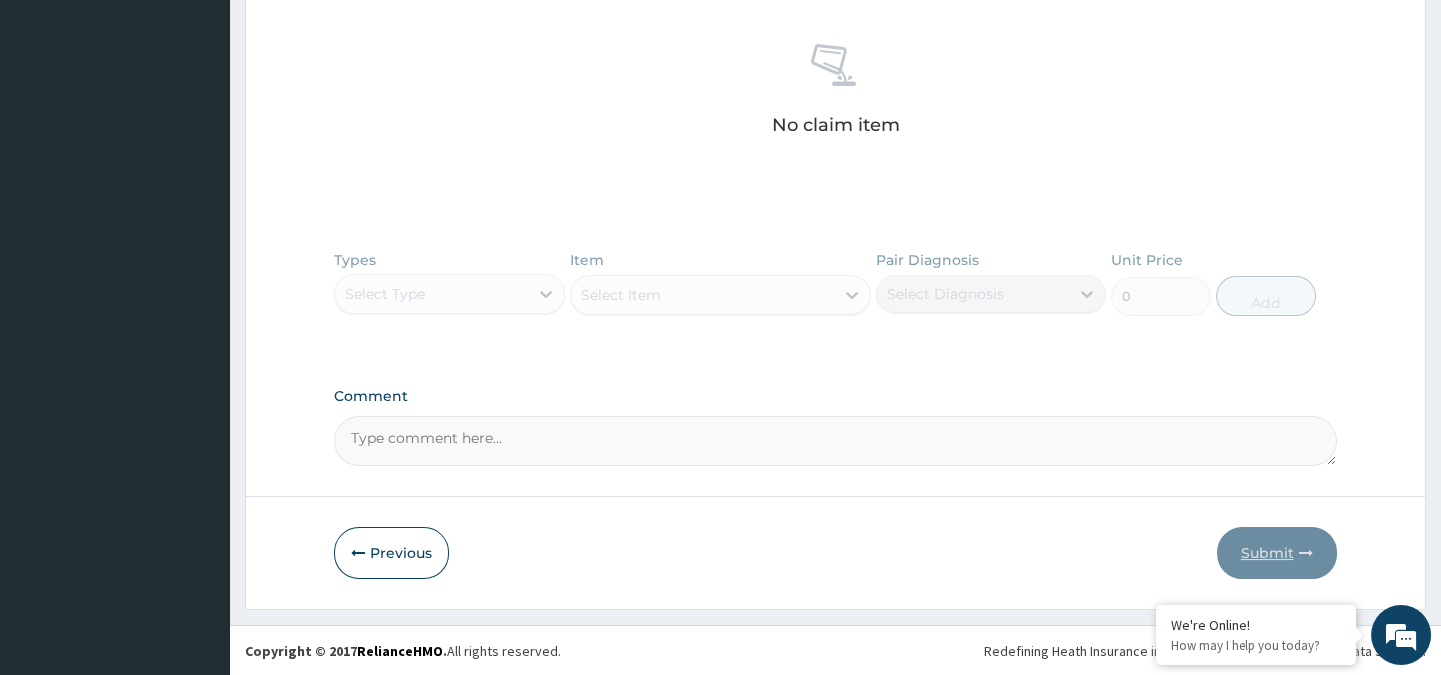 type 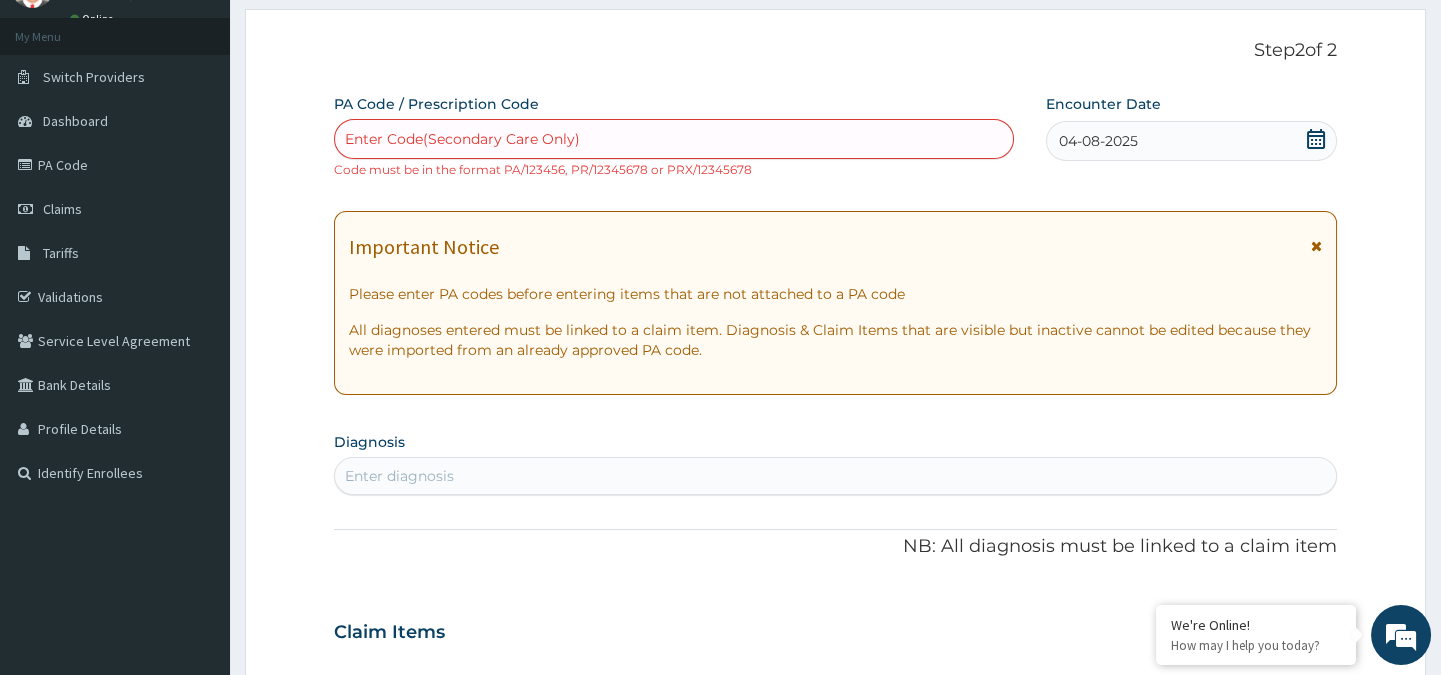 scroll, scrollTop: 0, scrollLeft: 0, axis: both 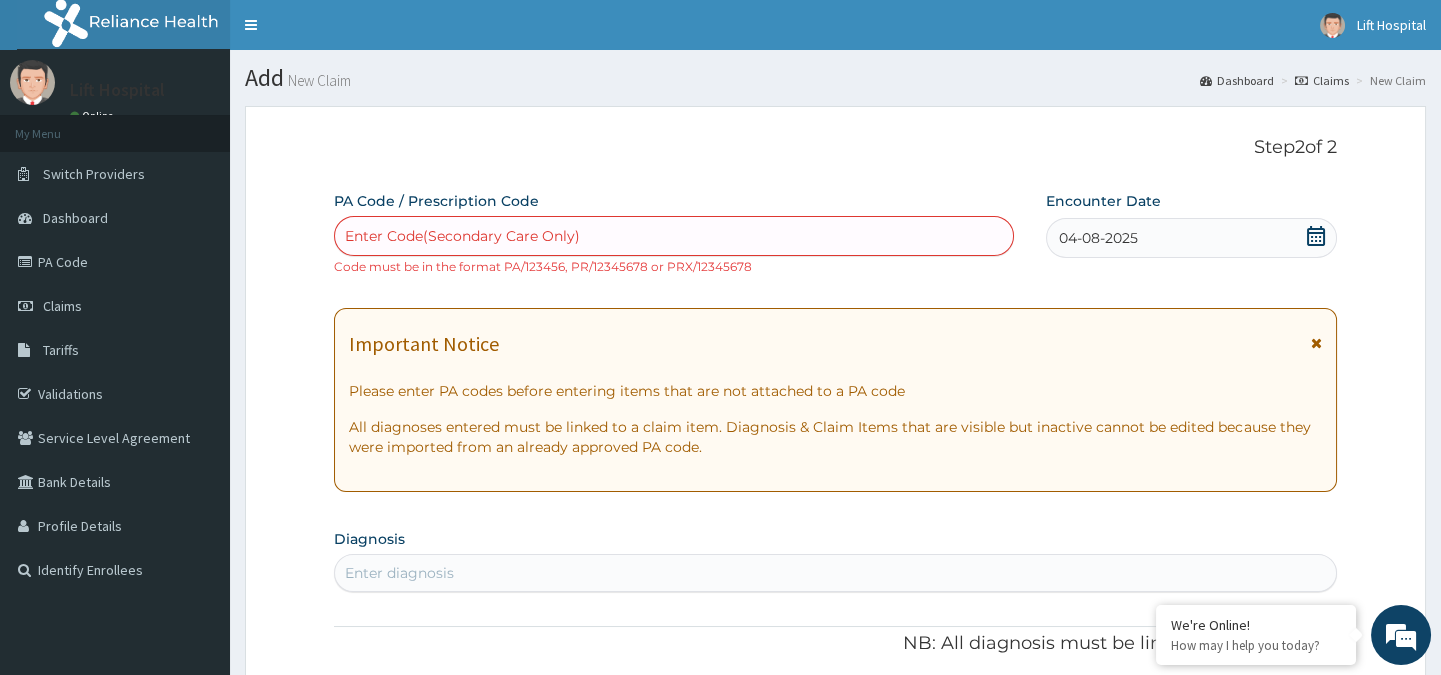 click on "Enter Code(Secondary Care Only)" at bounding box center [673, 236] 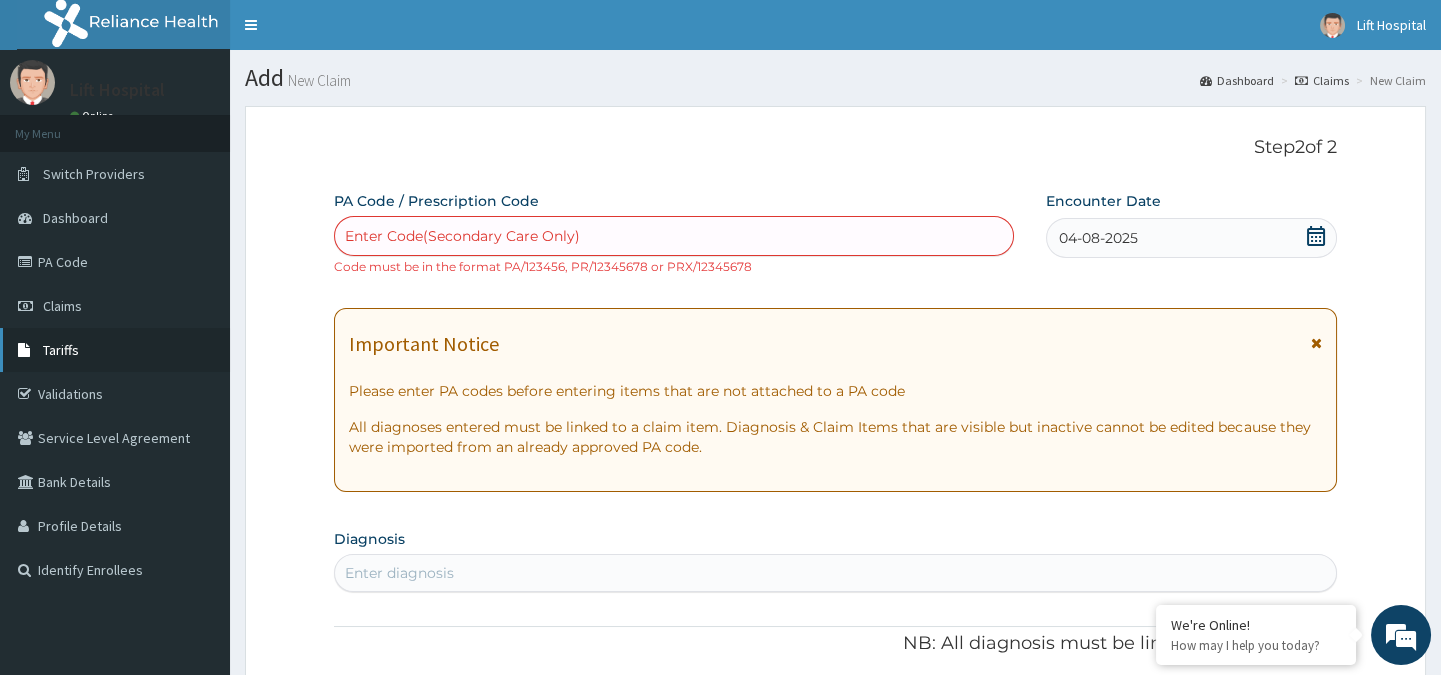 click on "Tariffs" at bounding box center [61, 350] 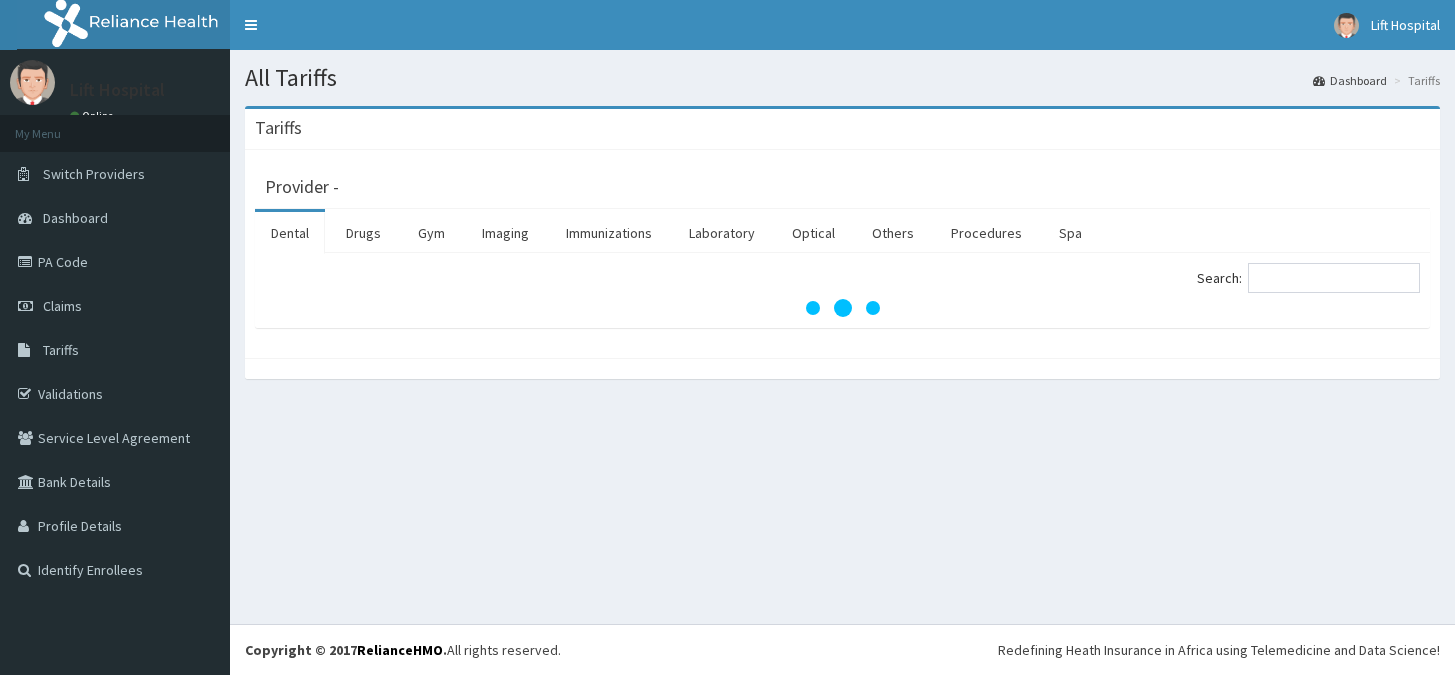 scroll, scrollTop: 0, scrollLeft: 0, axis: both 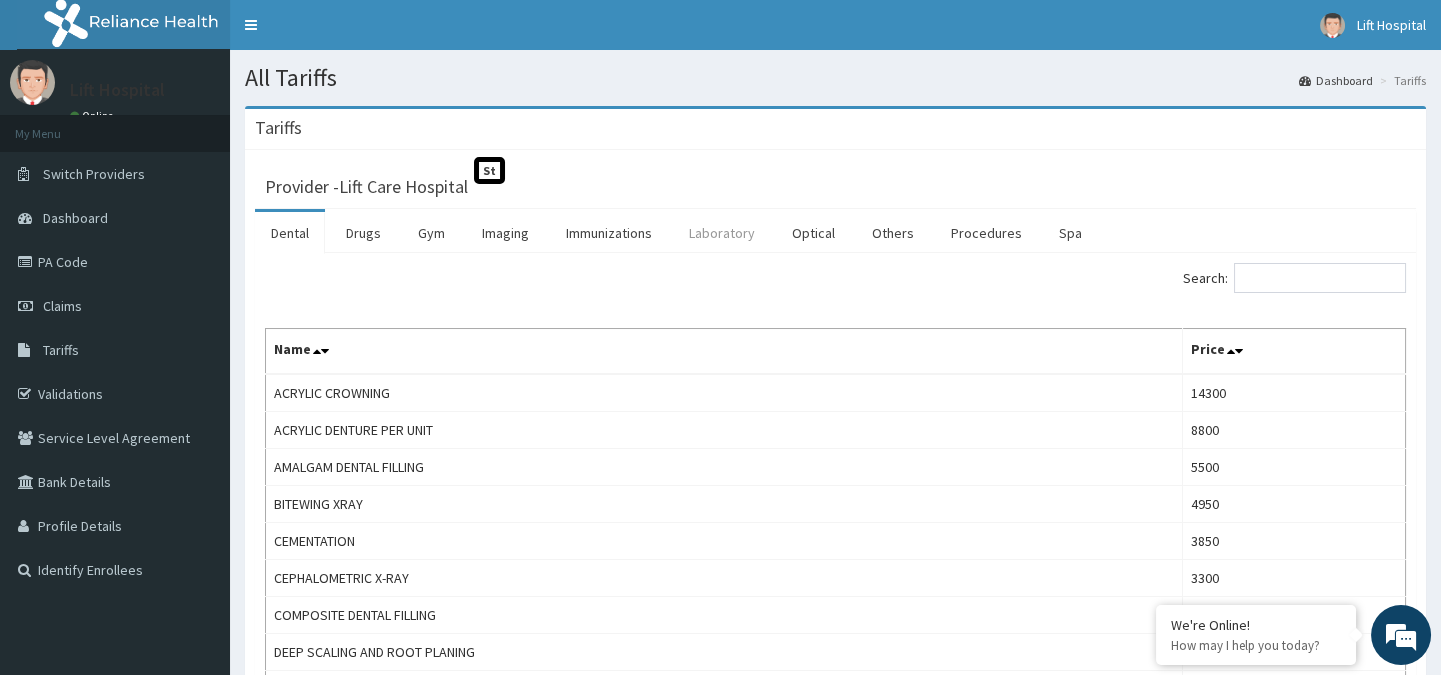 click on "Laboratory" at bounding box center (722, 233) 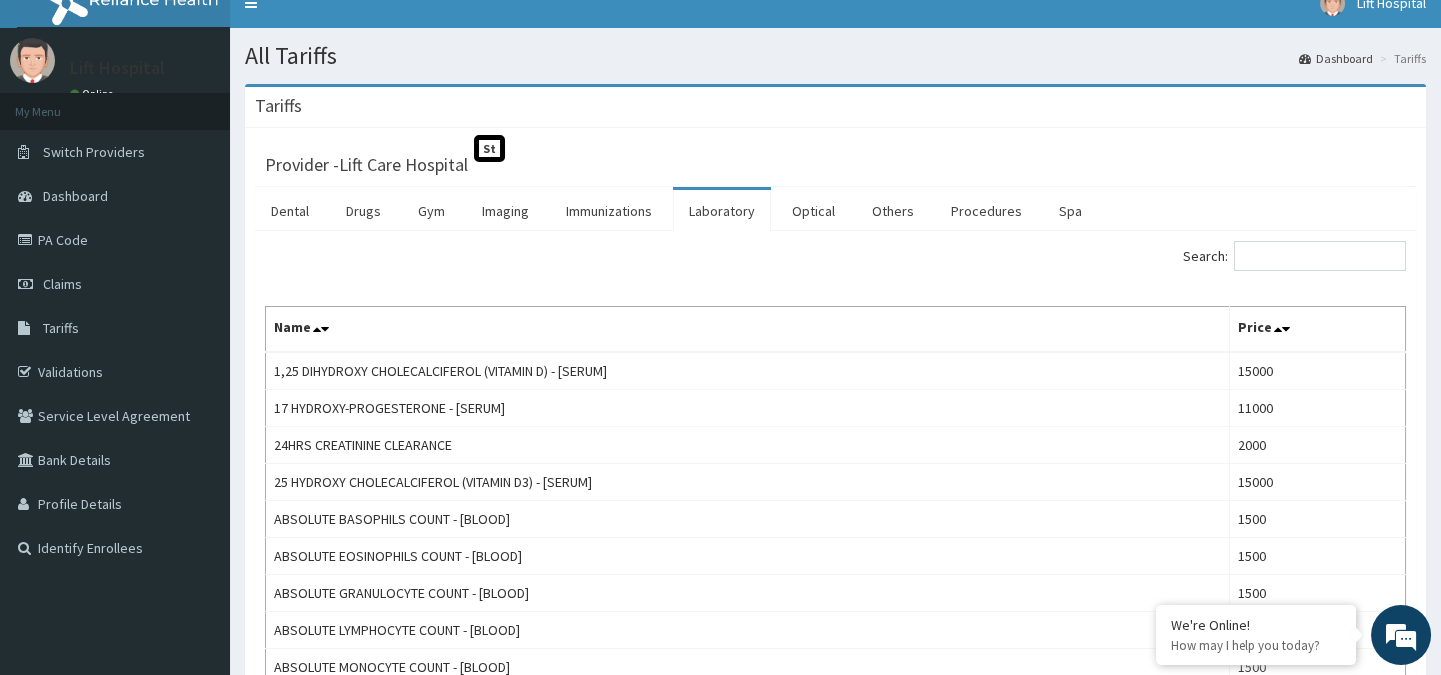 scroll, scrollTop: 0, scrollLeft: 0, axis: both 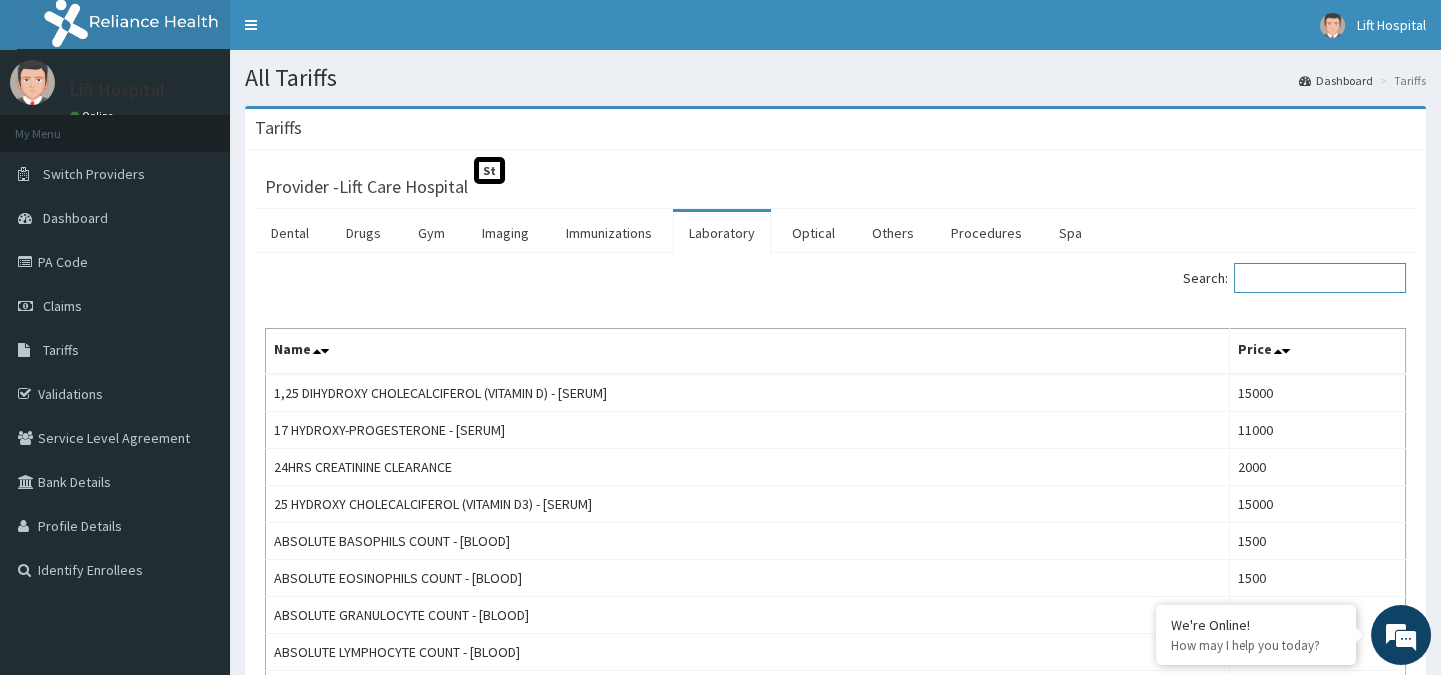 click on "Search:" at bounding box center [1320, 278] 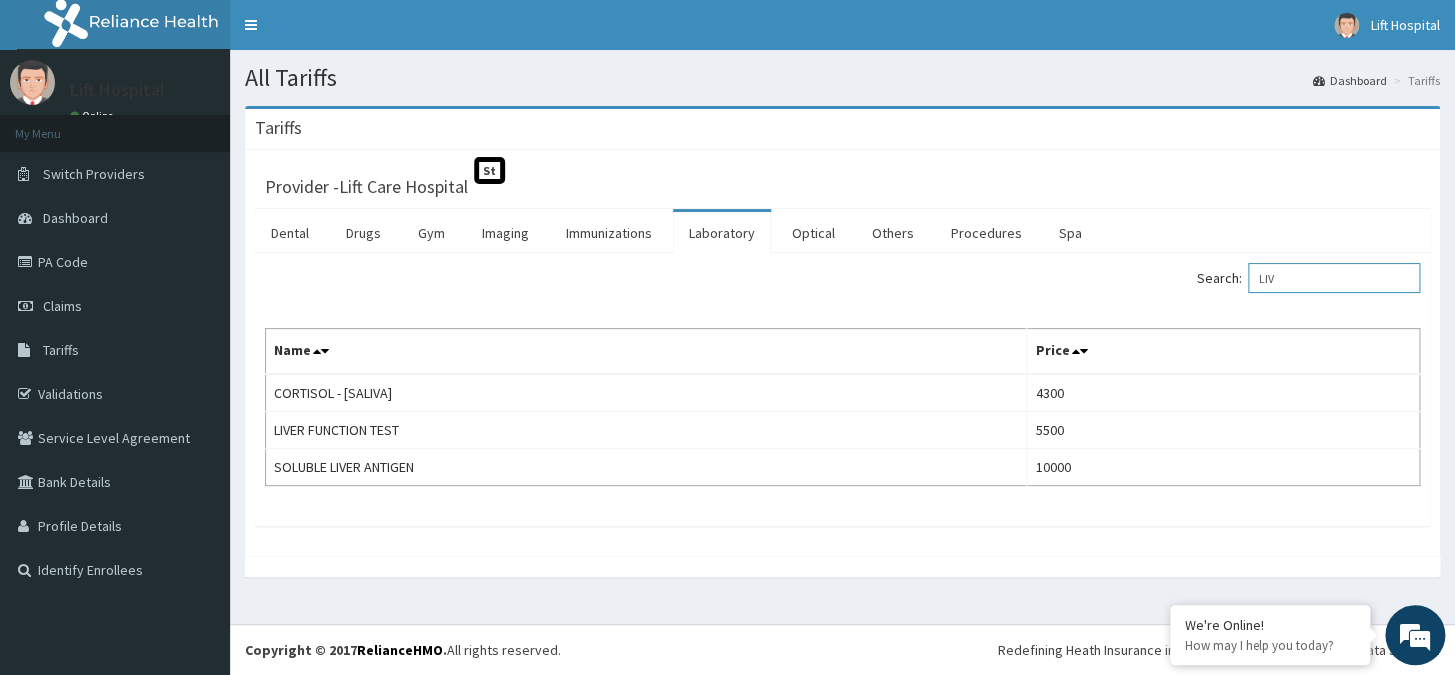 type on "LIV" 